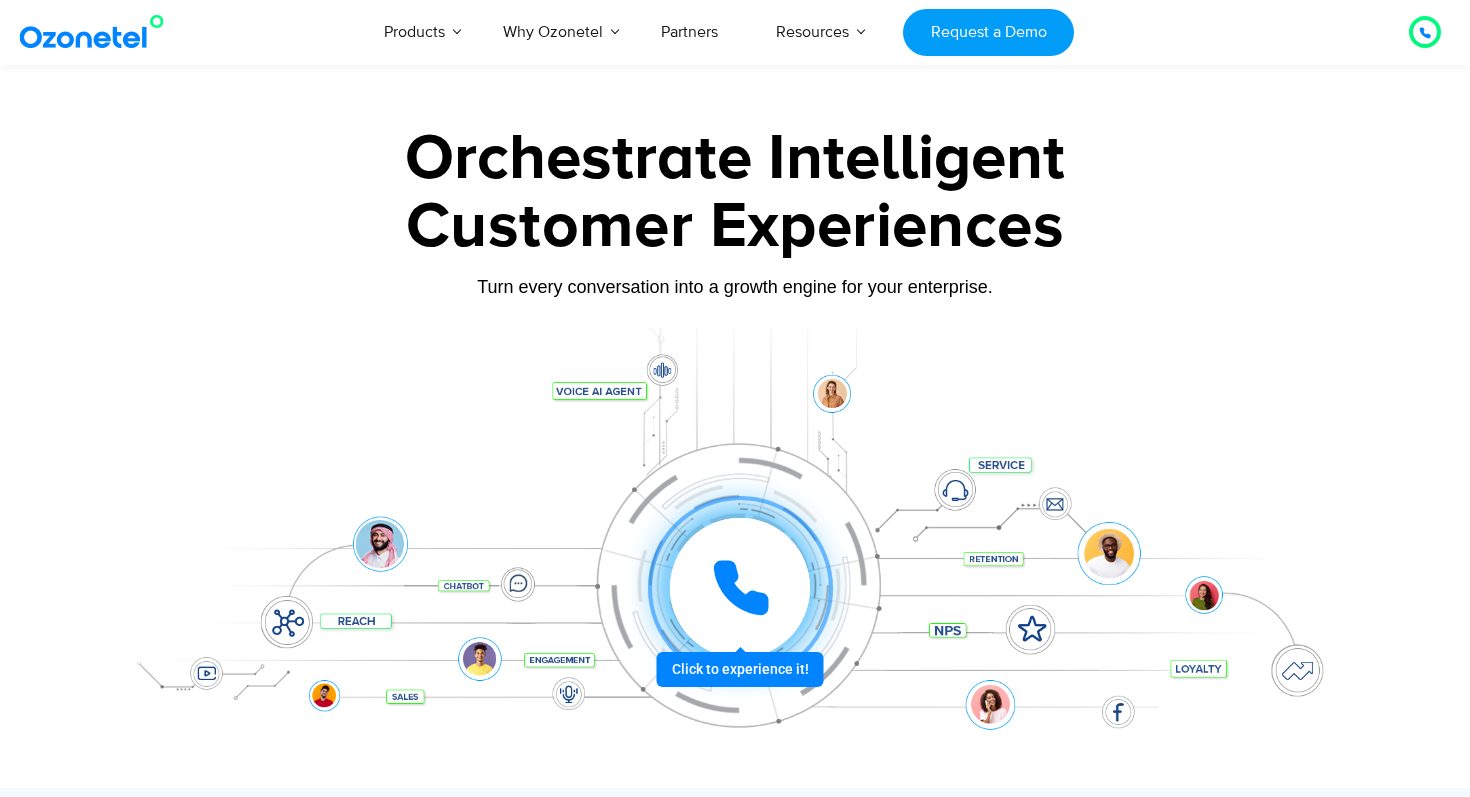 scroll, scrollTop: 1001, scrollLeft: 0, axis: vertical 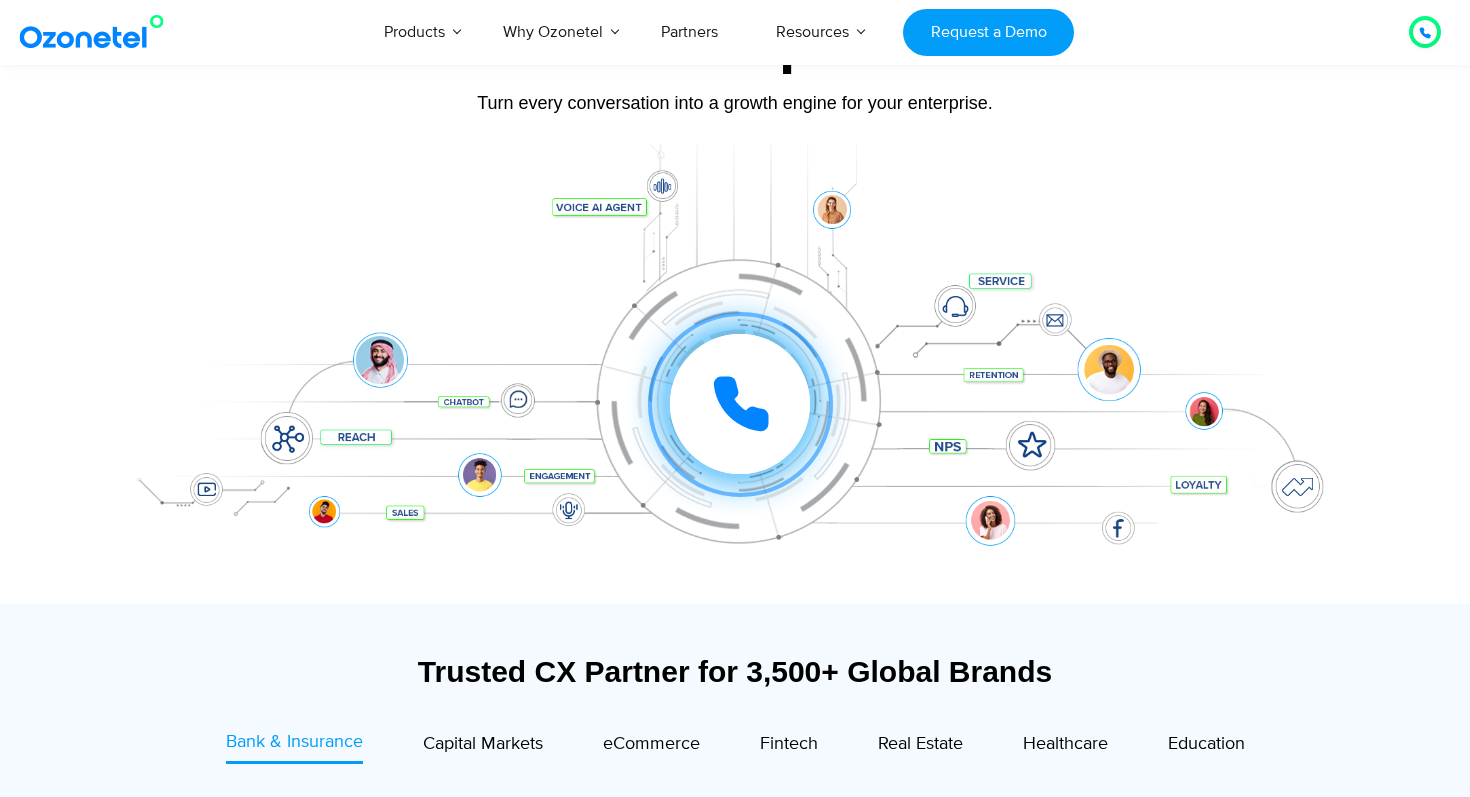 click on "Click to experience it!
Call in progress...
1 2 3 4 5 6 7 8 9
# 0" at bounding box center (735, 364) 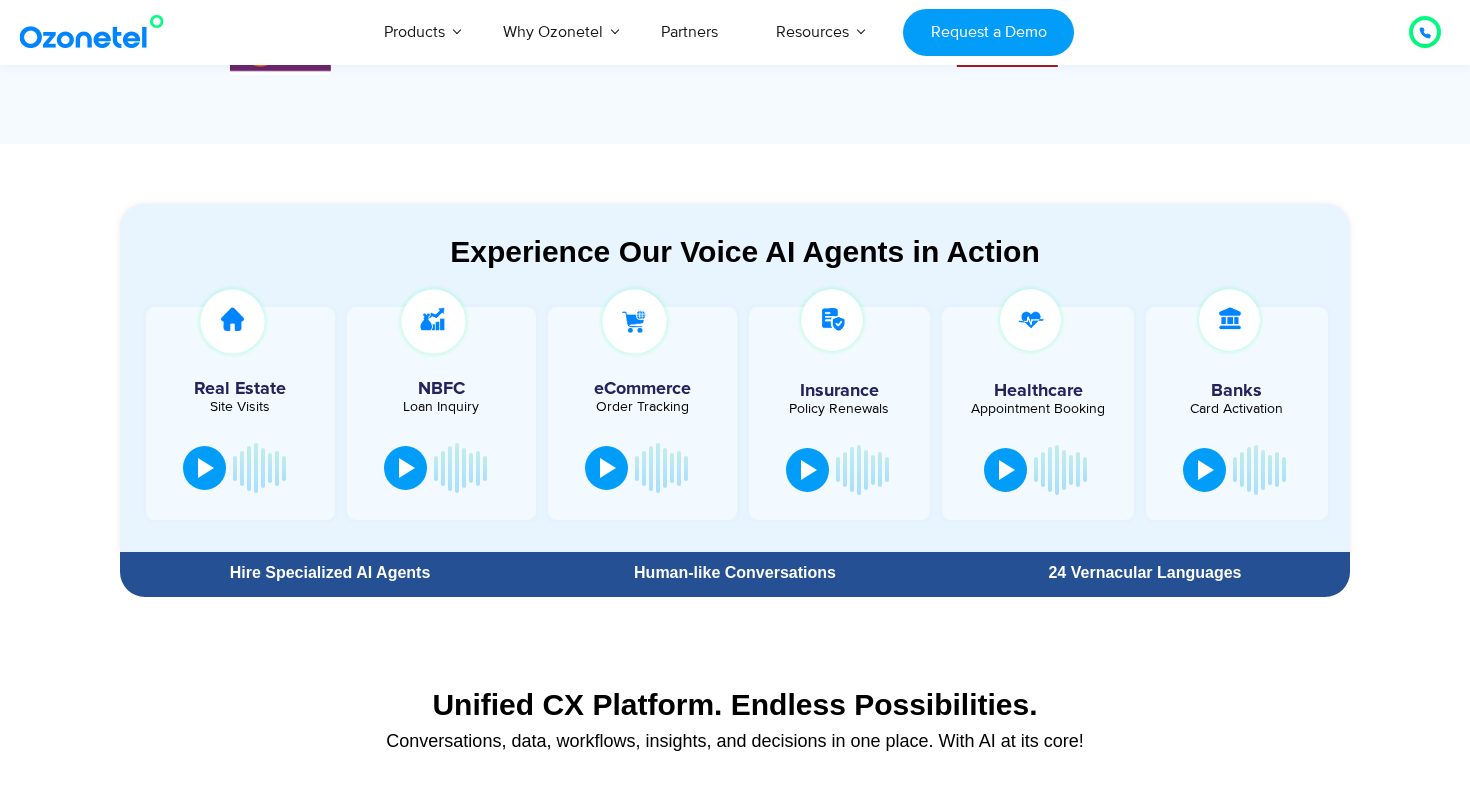 scroll, scrollTop: 986, scrollLeft: 0, axis: vertical 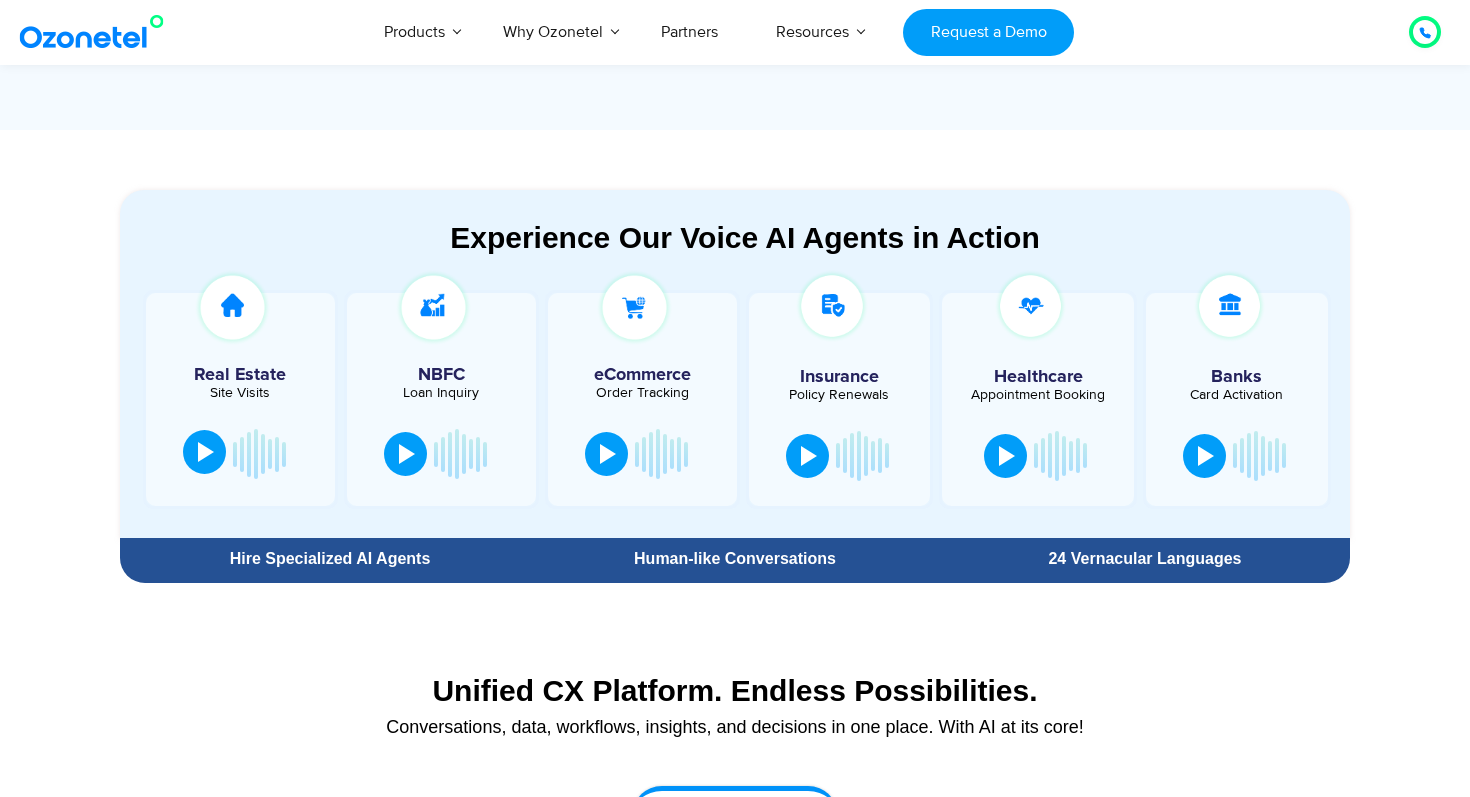 click at bounding box center [204, 452] 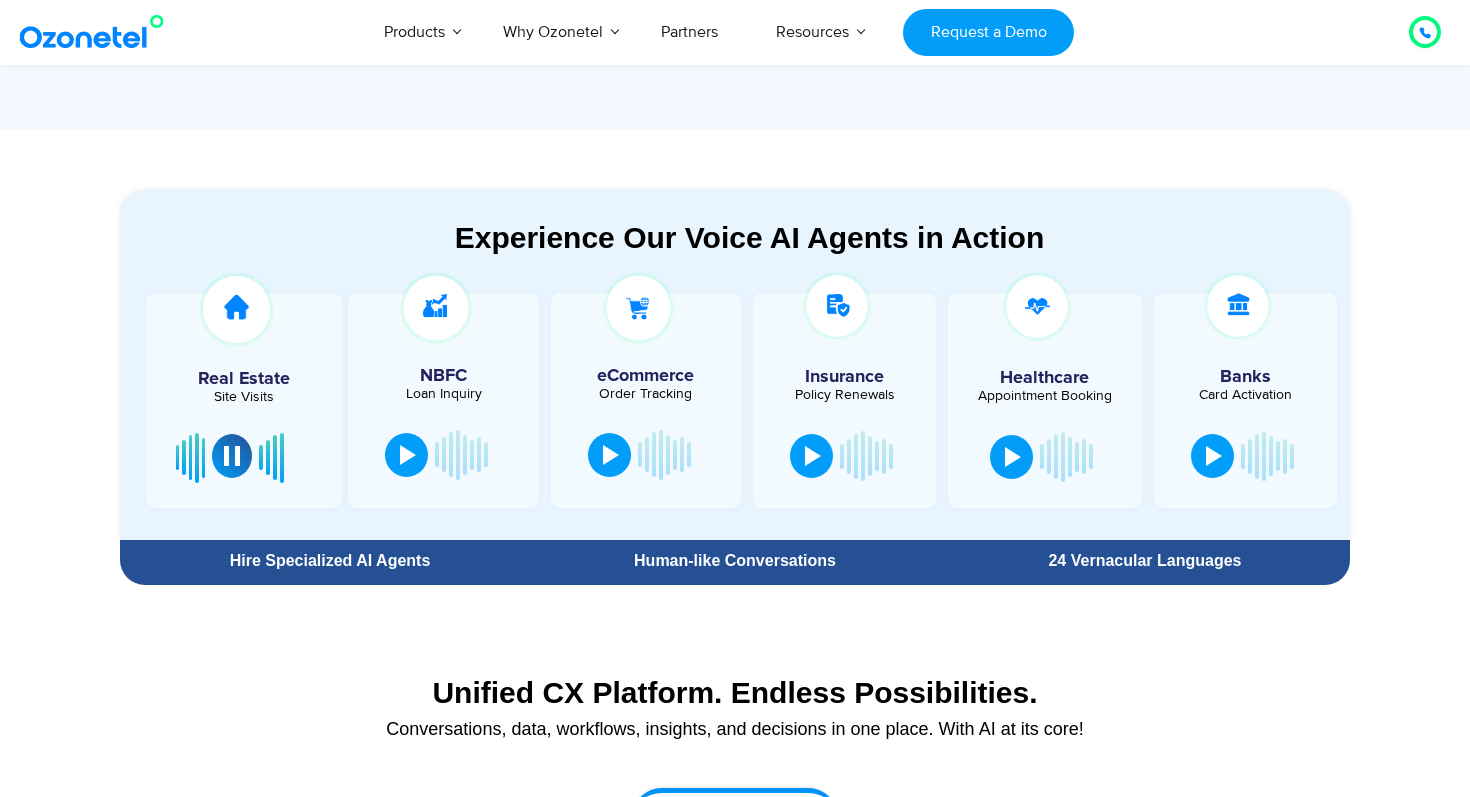 click at bounding box center [232, 456] 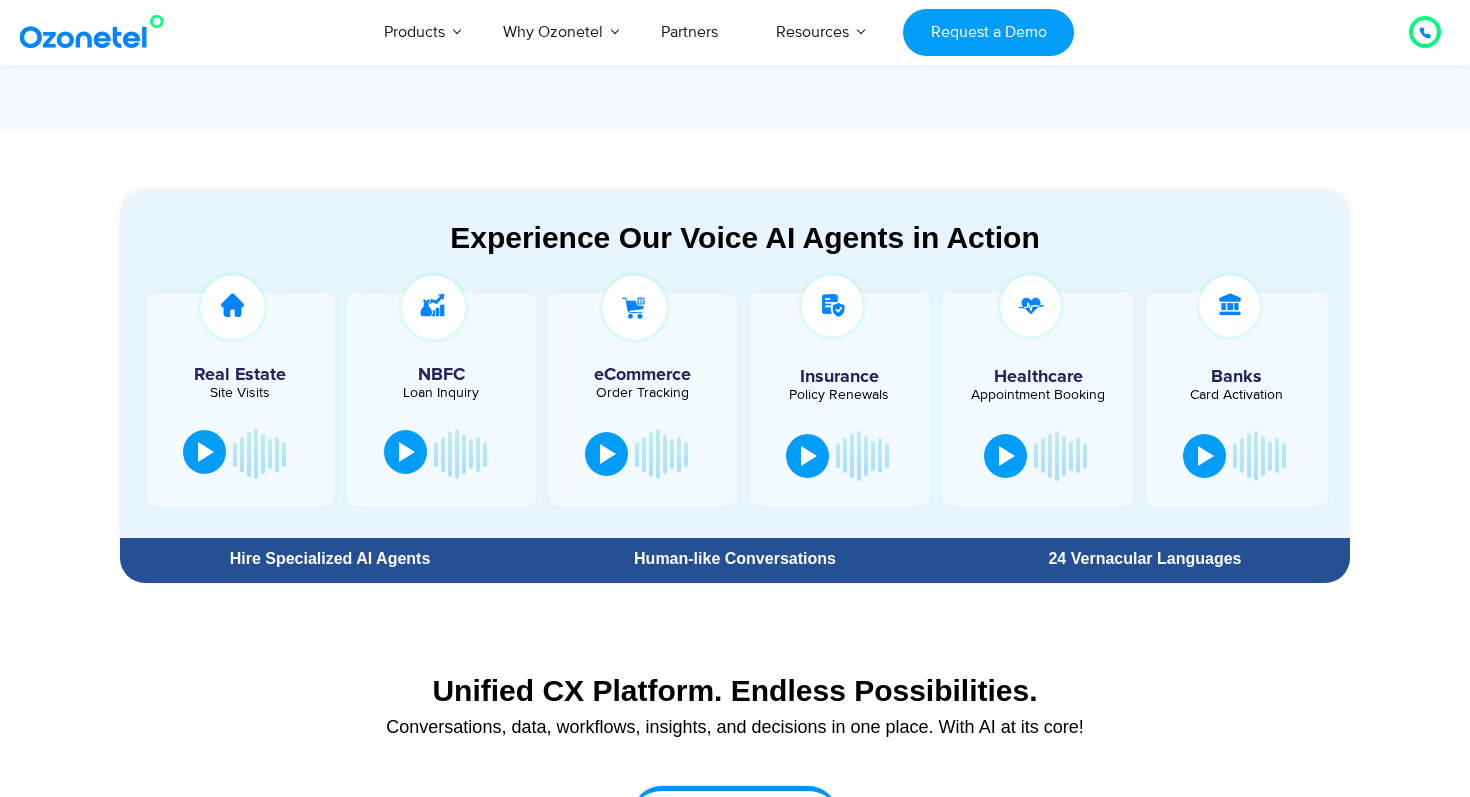 click at bounding box center (407, 452) 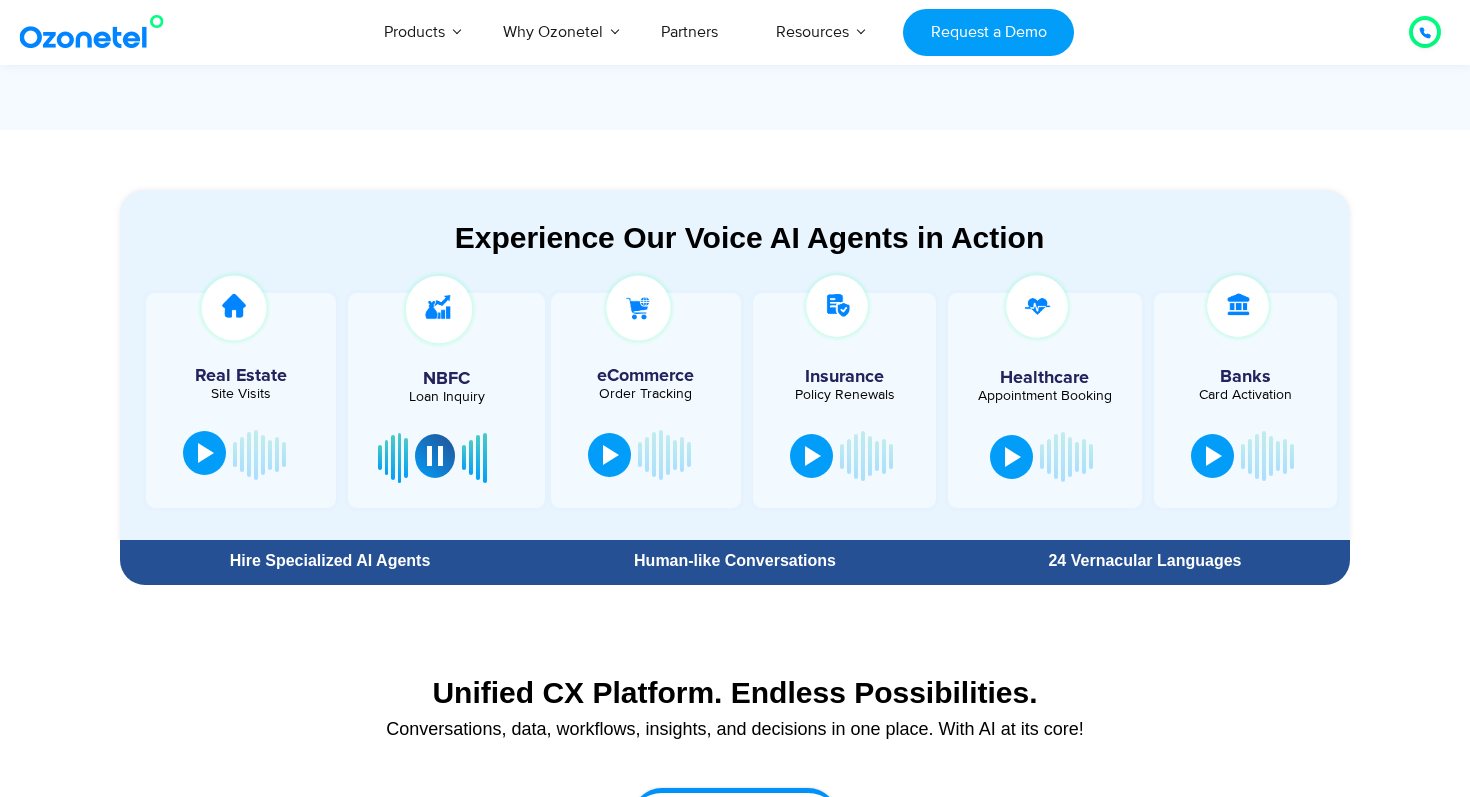 click at bounding box center (435, 456) 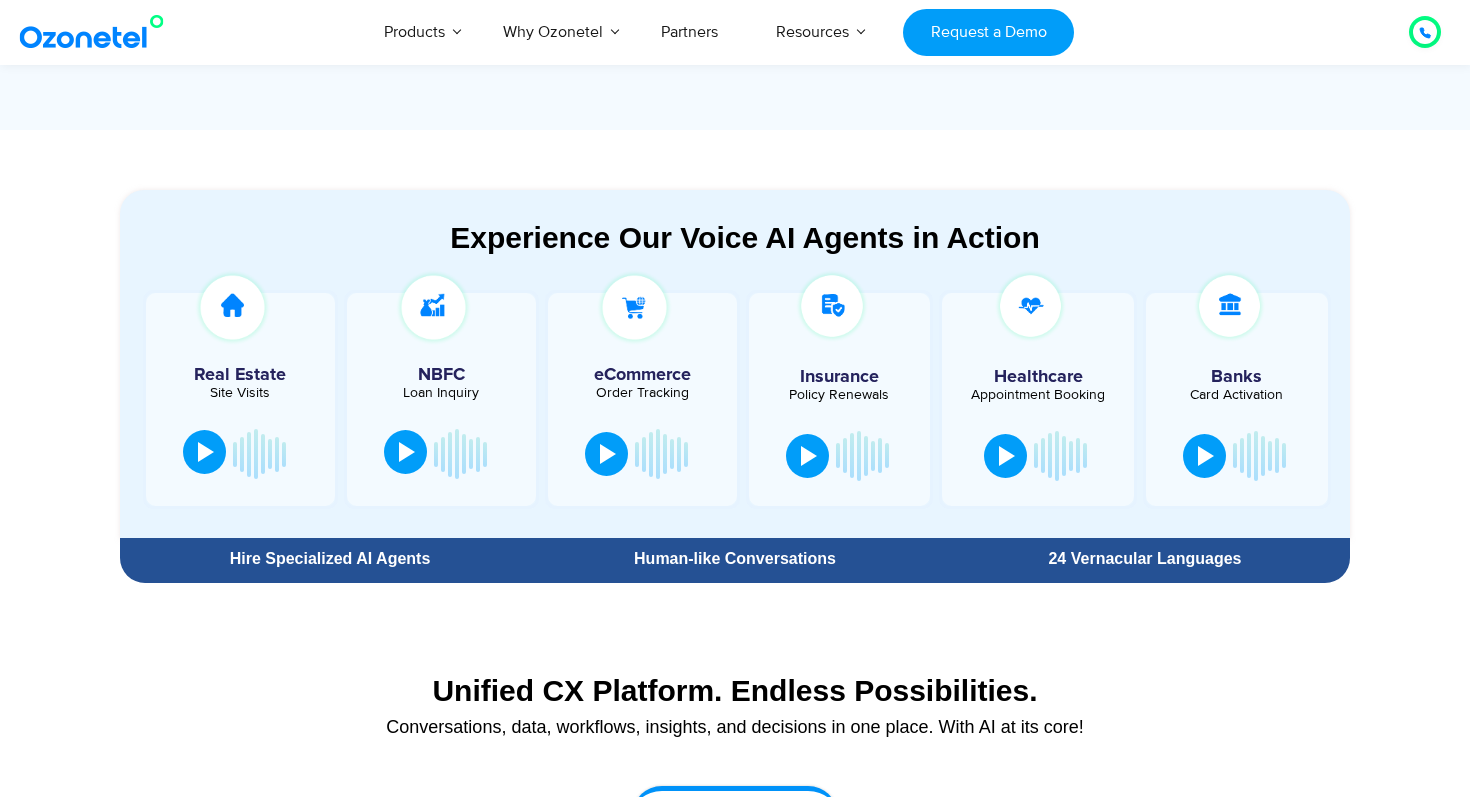 click at bounding box center (407, 452) 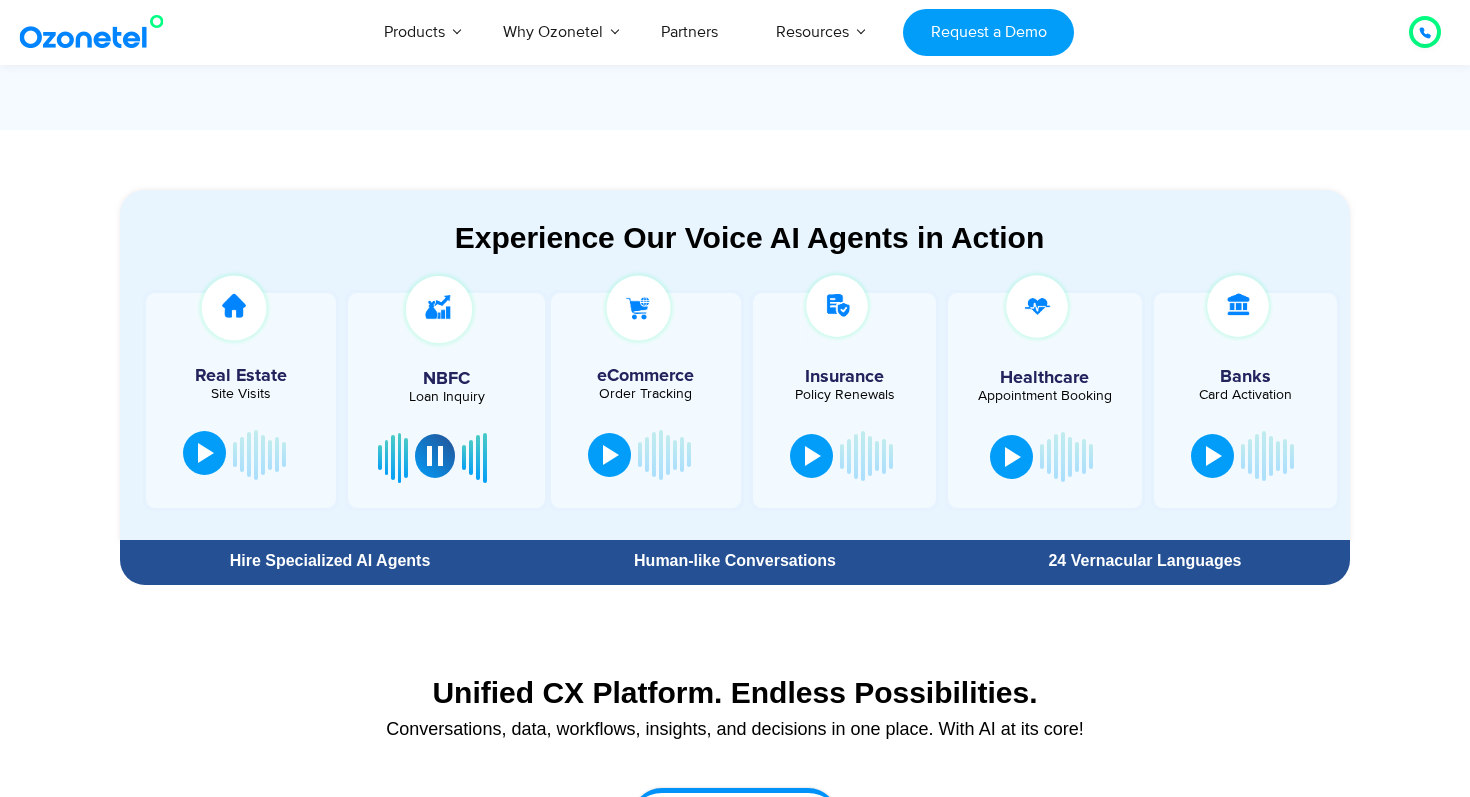 click at bounding box center [435, 456] 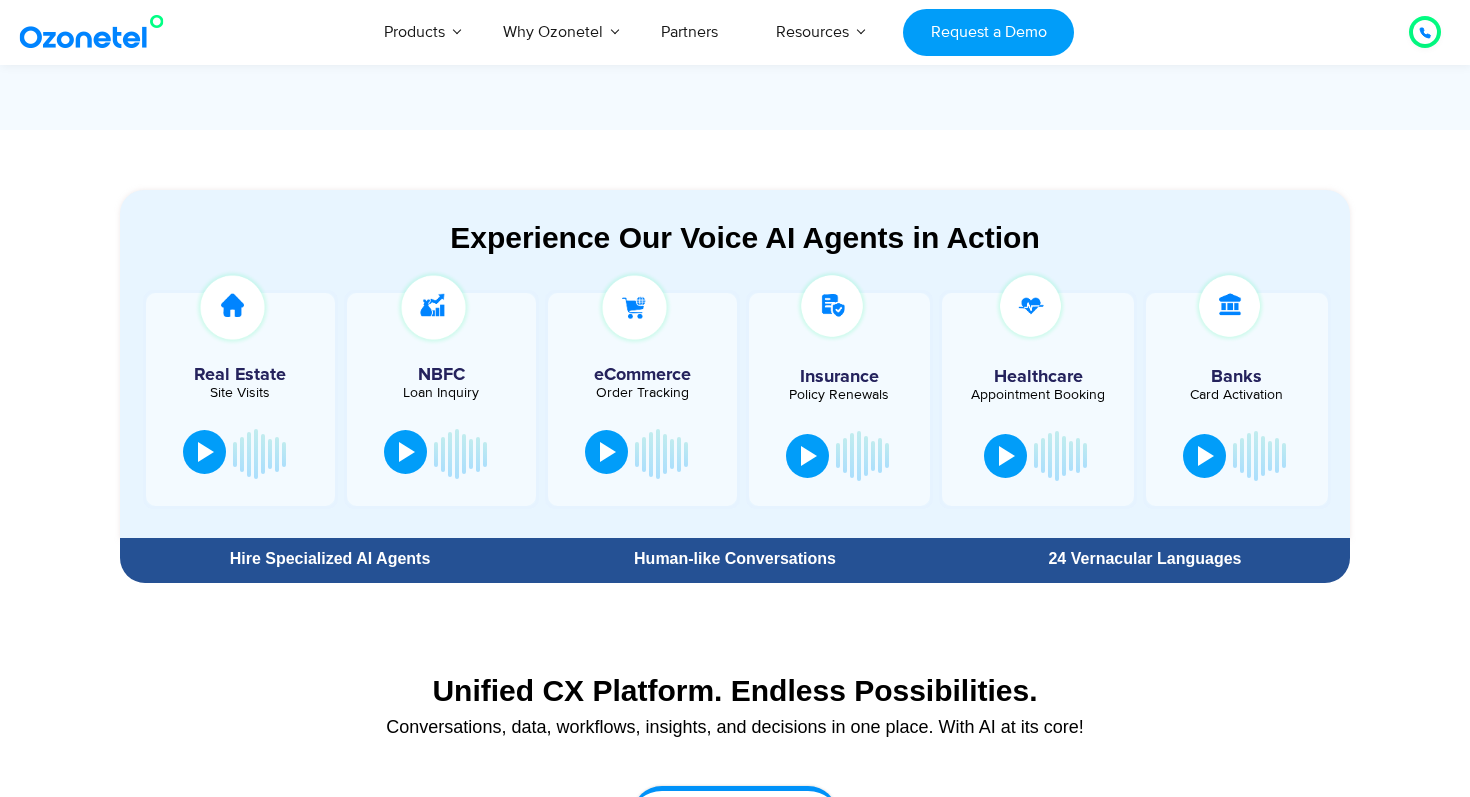 click at bounding box center (608, 452) 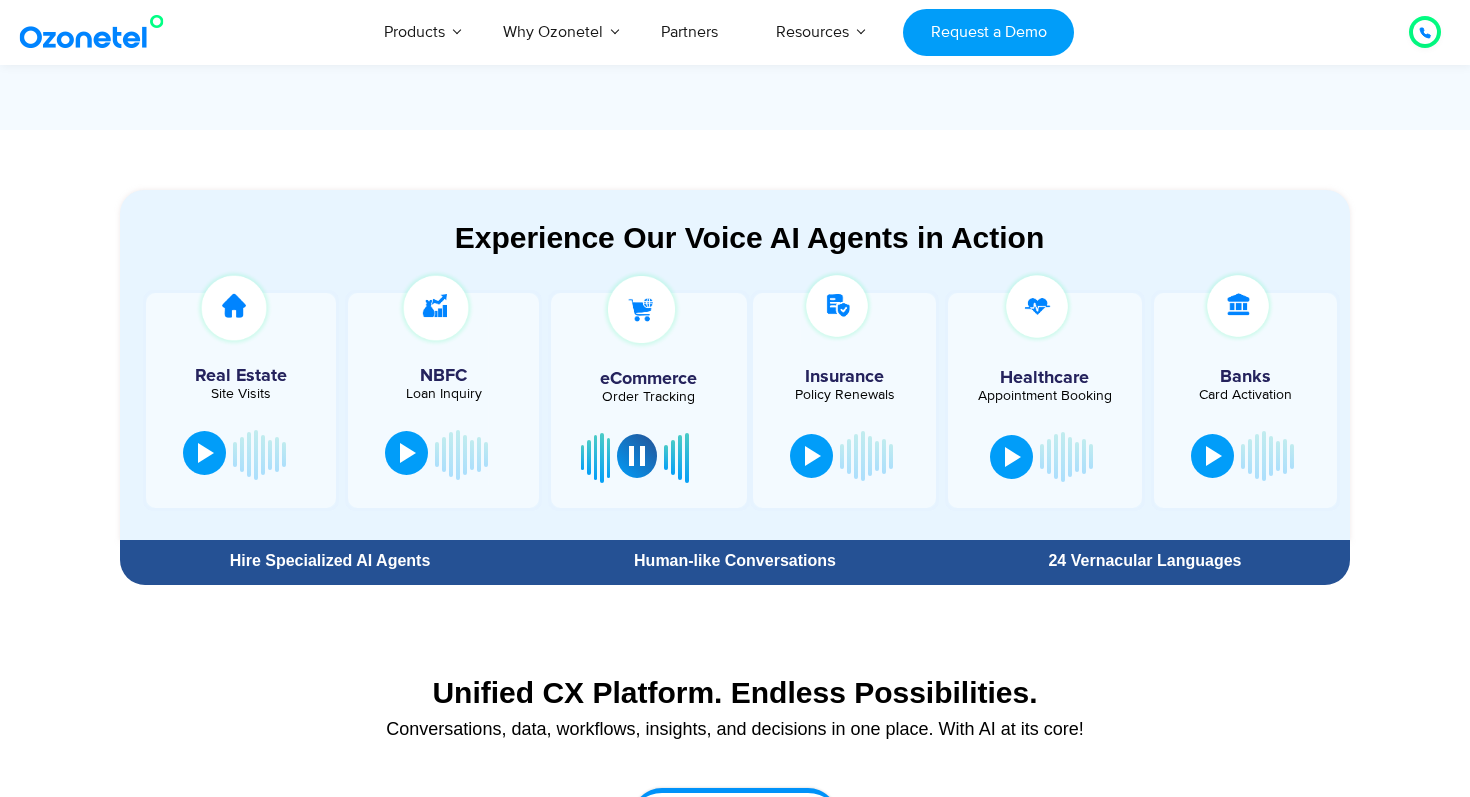 click at bounding box center (637, 456) 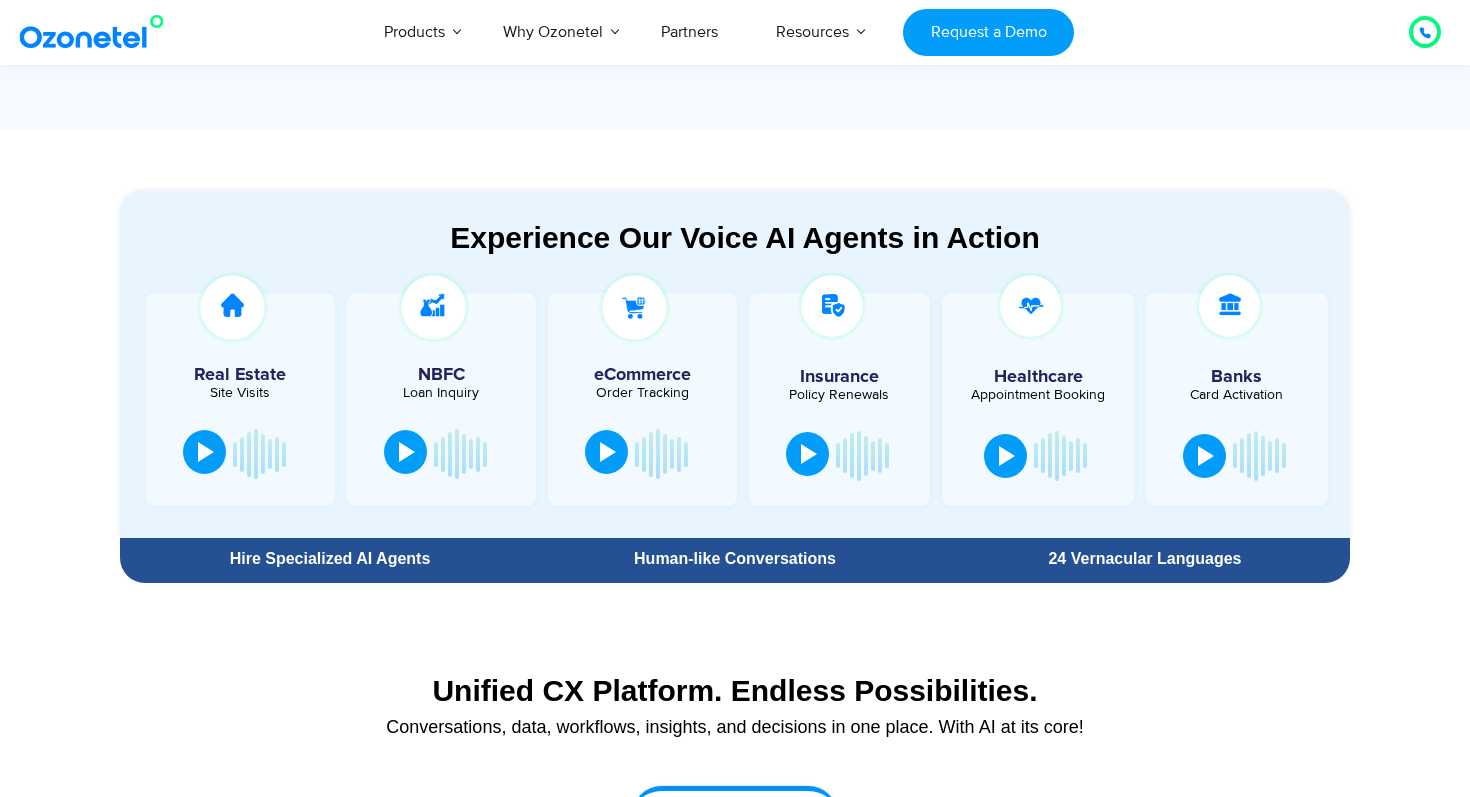 click at bounding box center (809, 454) 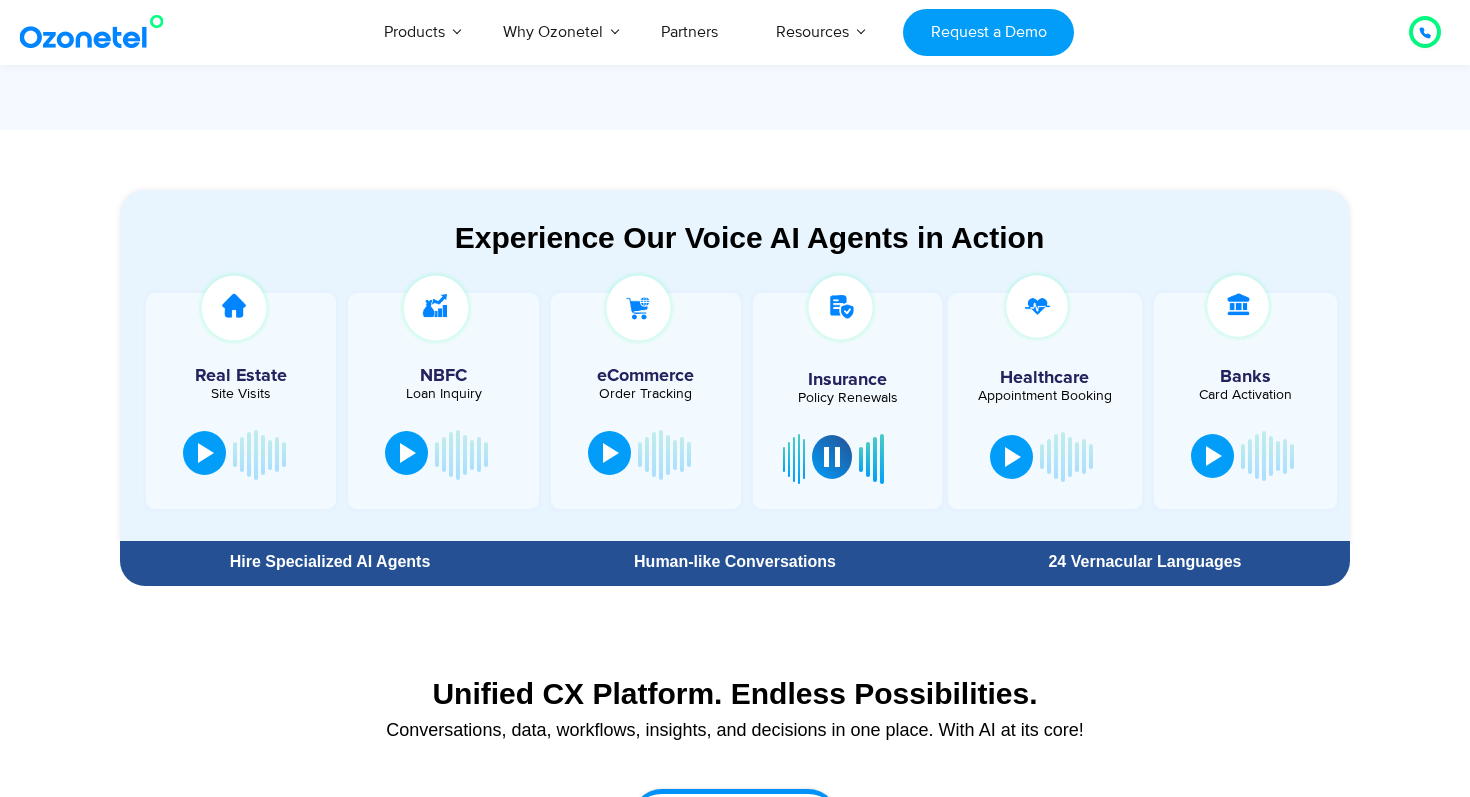 click at bounding box center [832, 457] 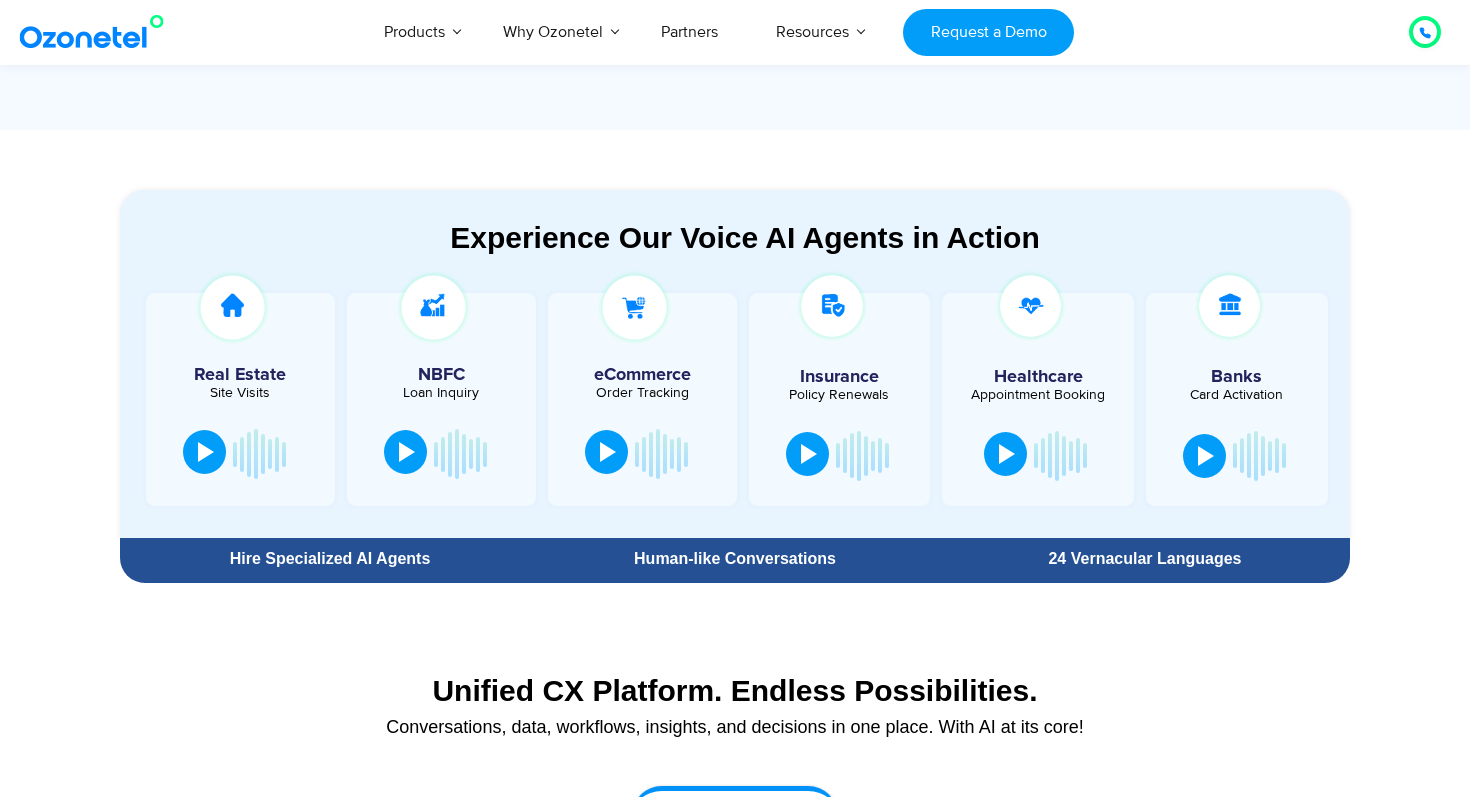 click at bounding box center [1005, 454] 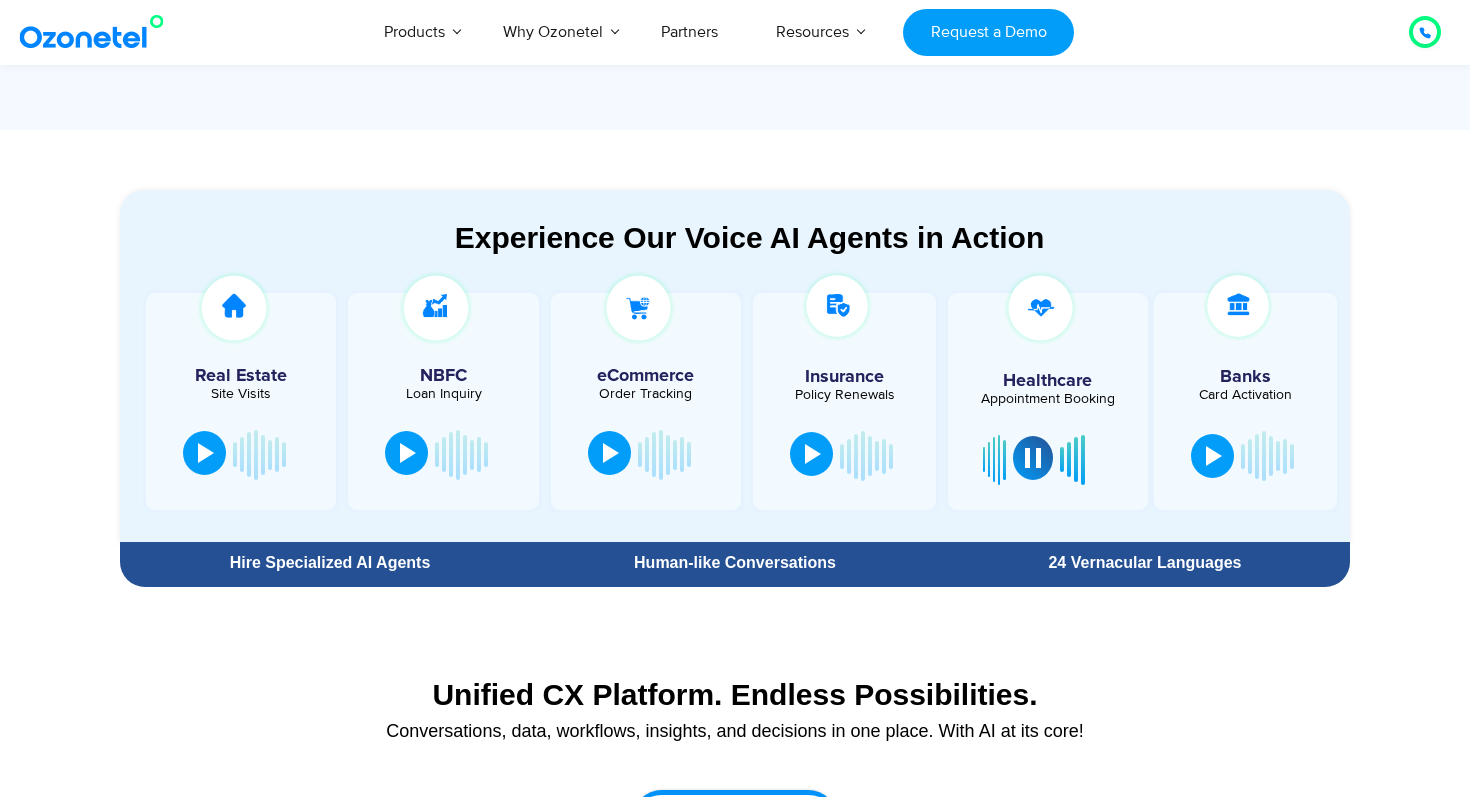 click at bounding box center (1033, 458) 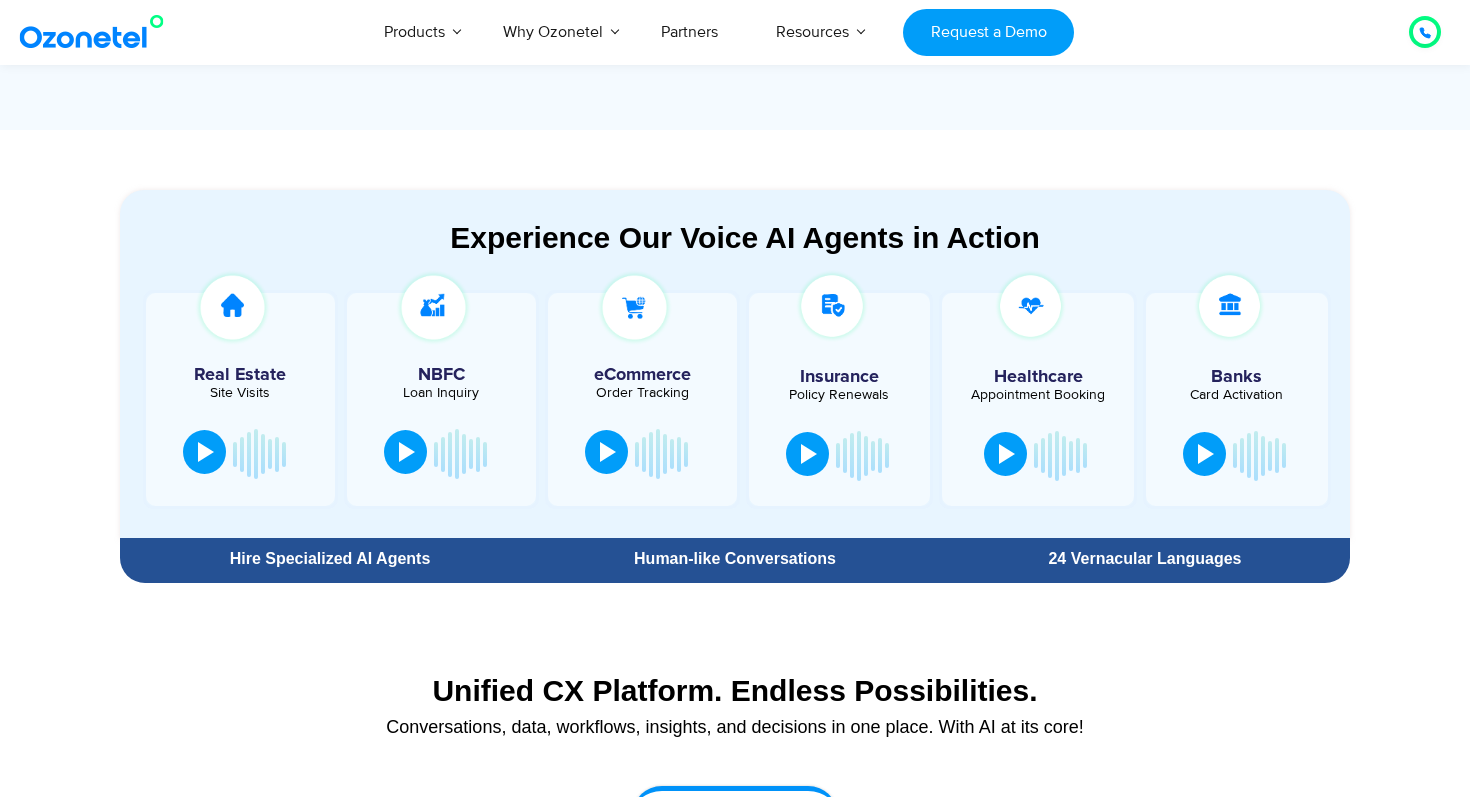 click at bounding box center [1206, 454] 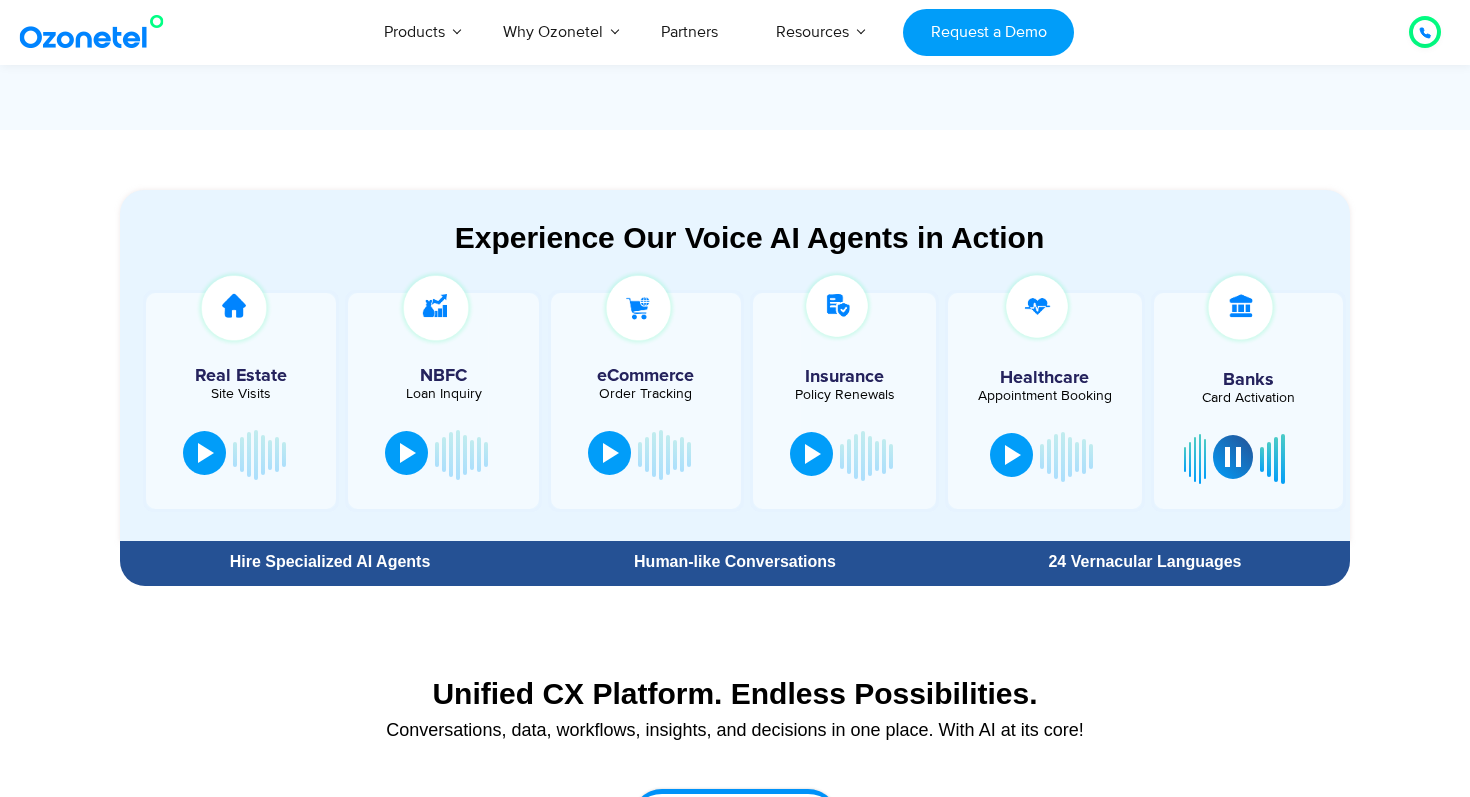 click at bounding box center [1233, 457] 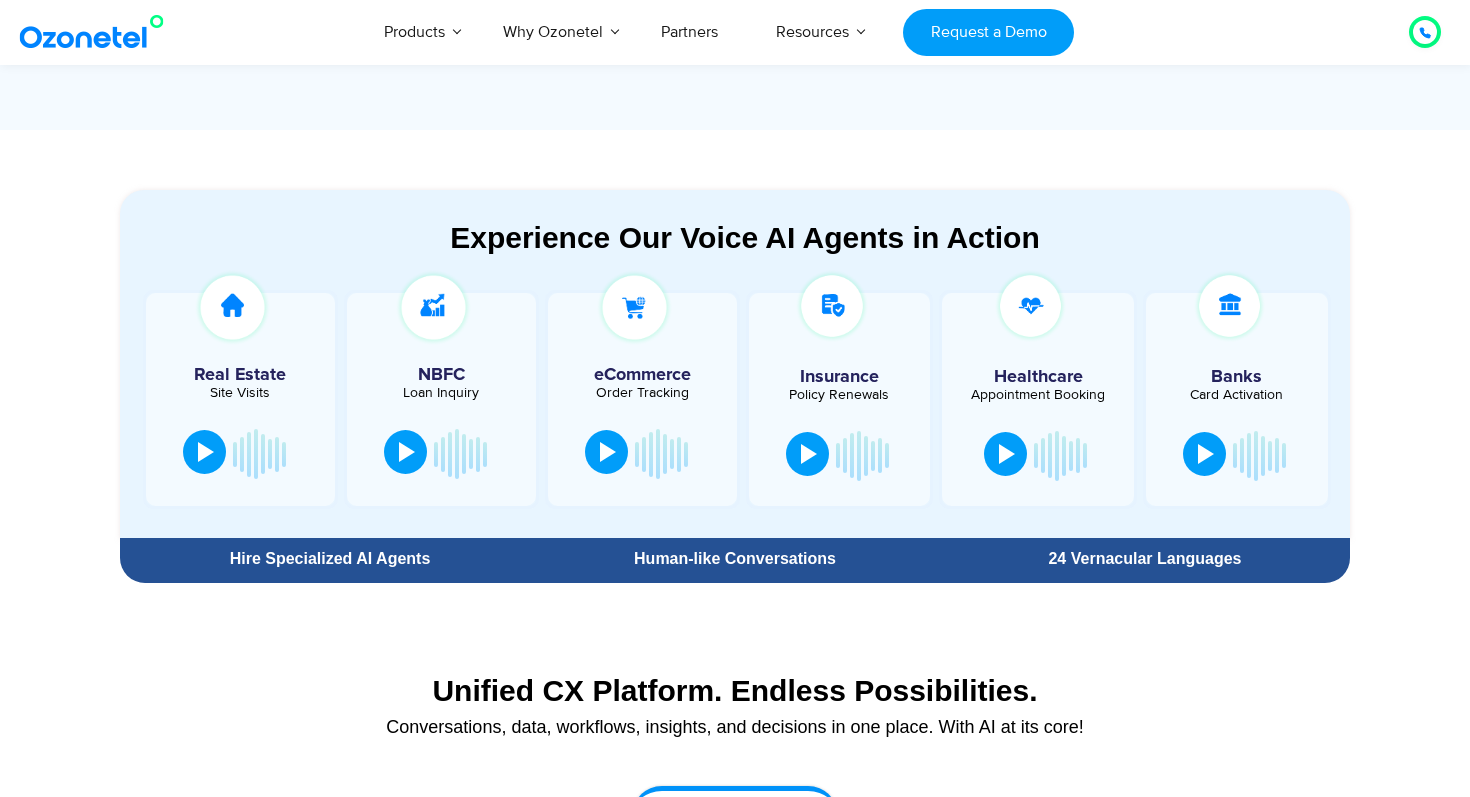 scroll, scrollTop: 1024, scrollLeft: 0, axis: vertical 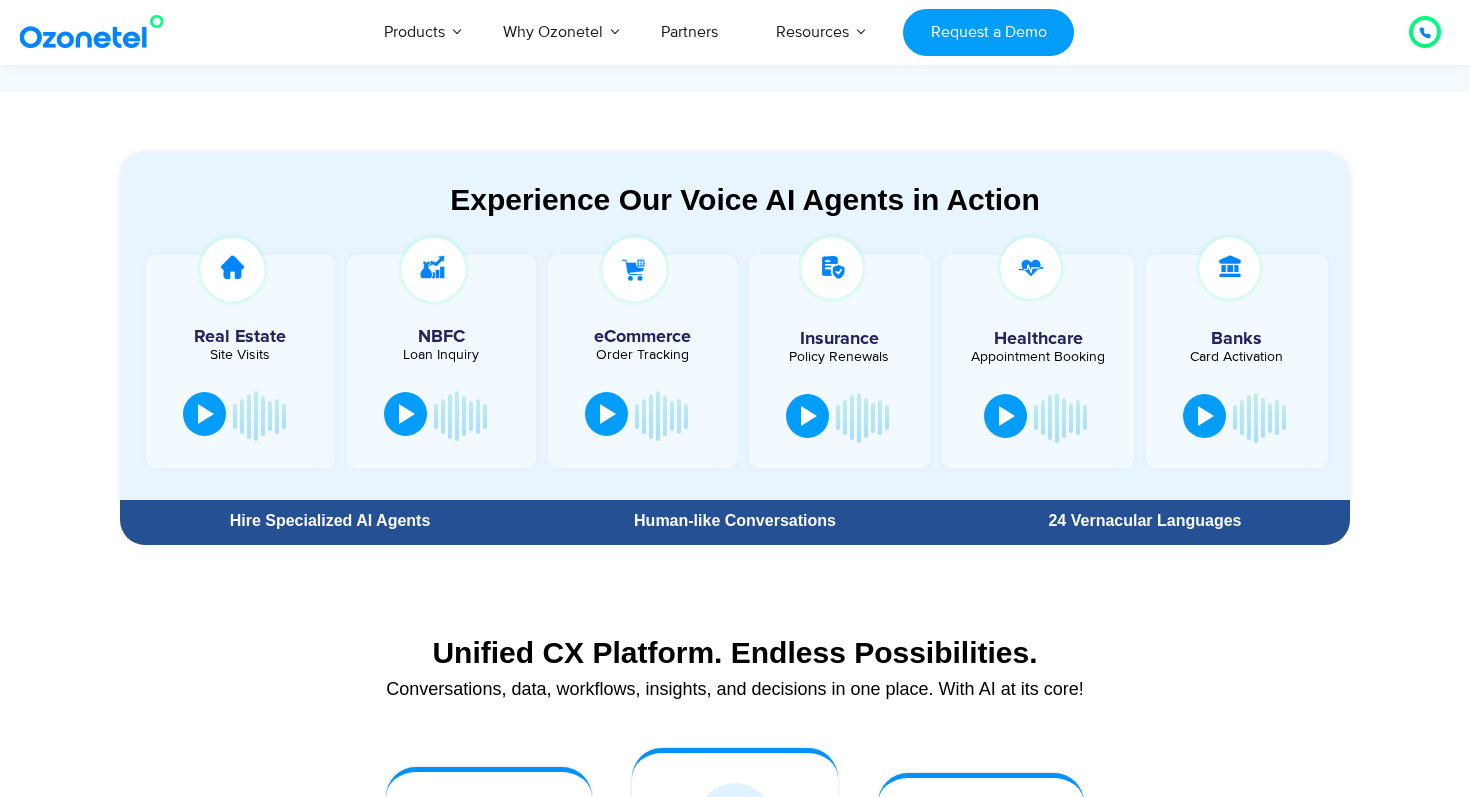 click at bounding box center (204, 414) 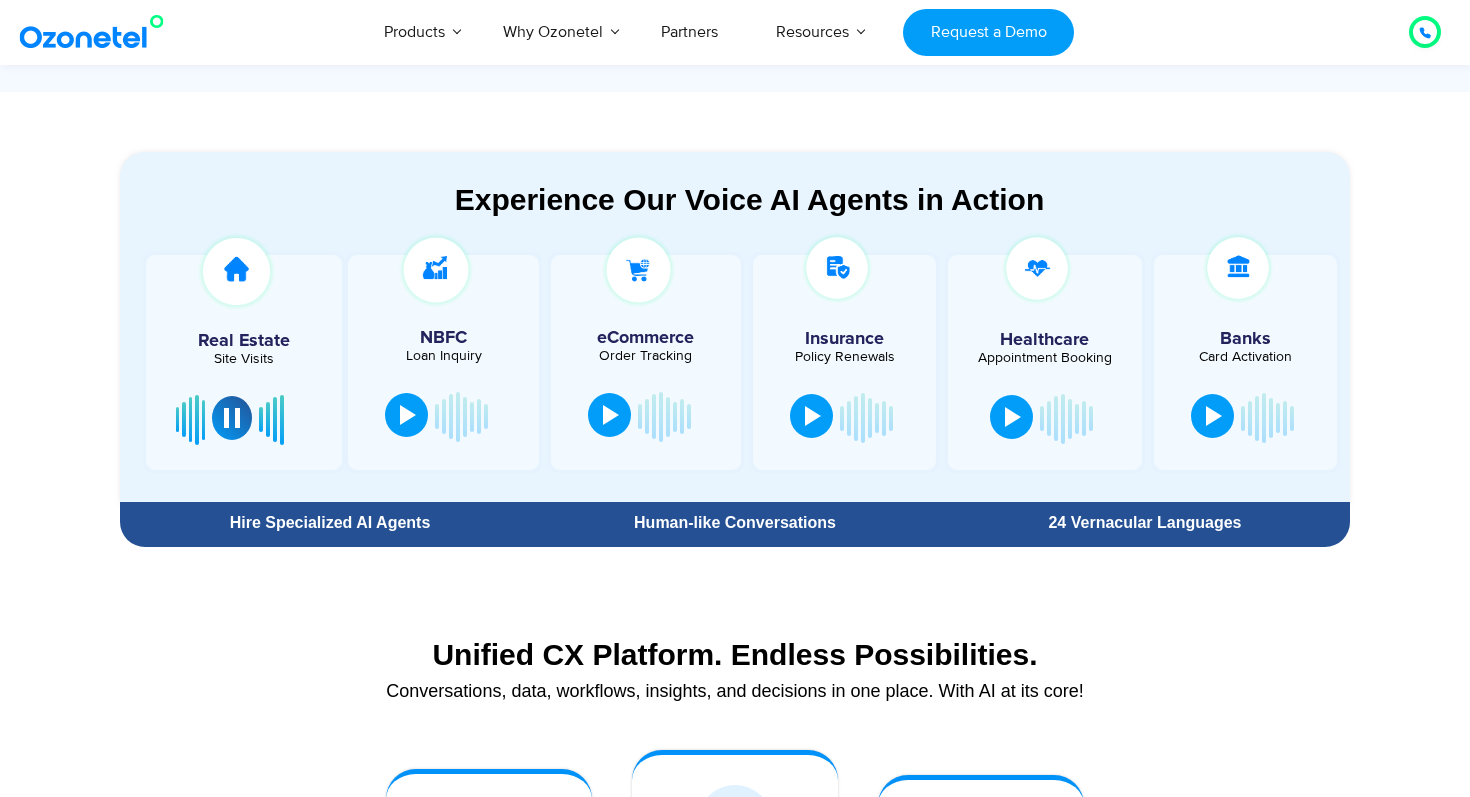 click at bounding box center [232, 418] 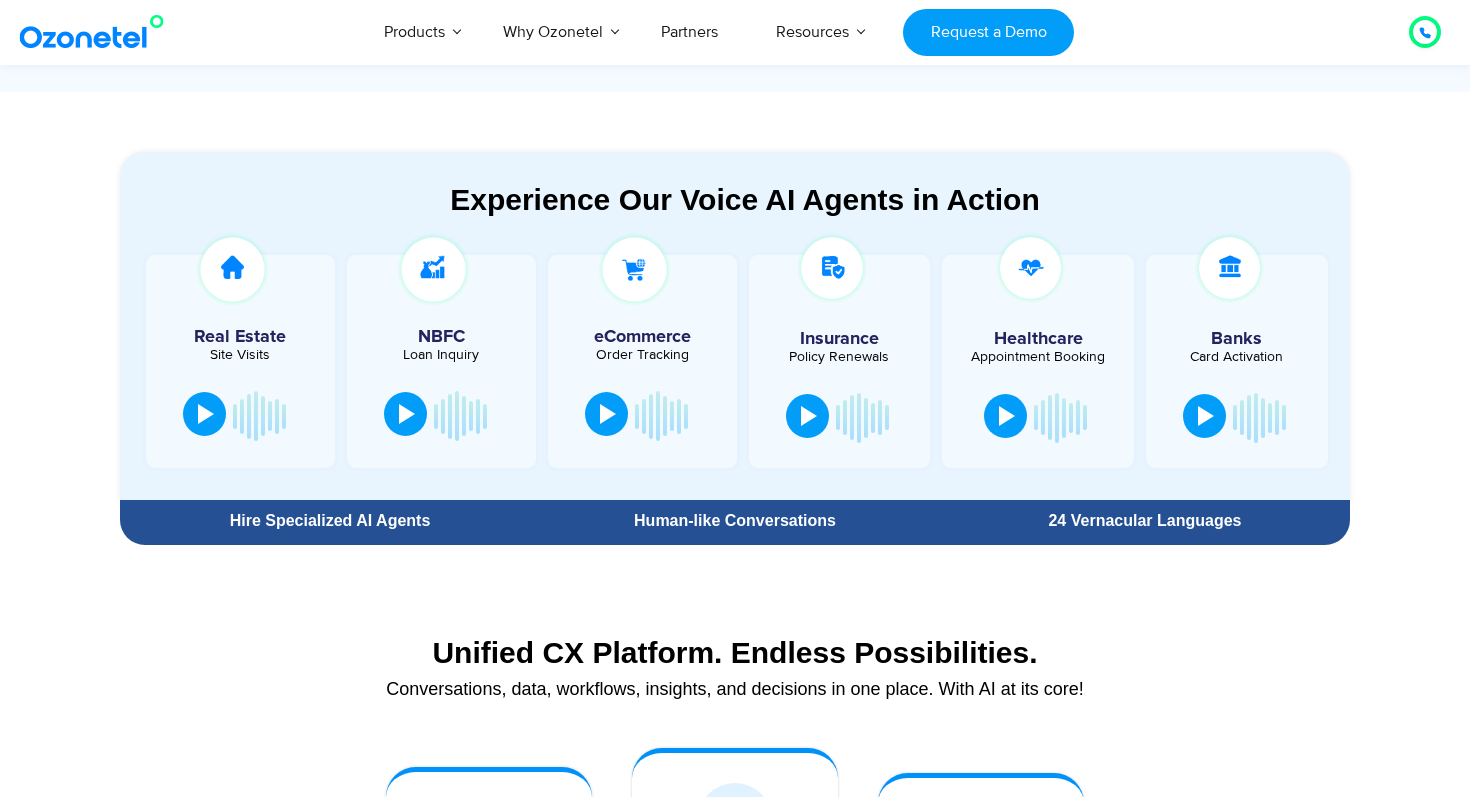 click at bounding box center (204, 414) 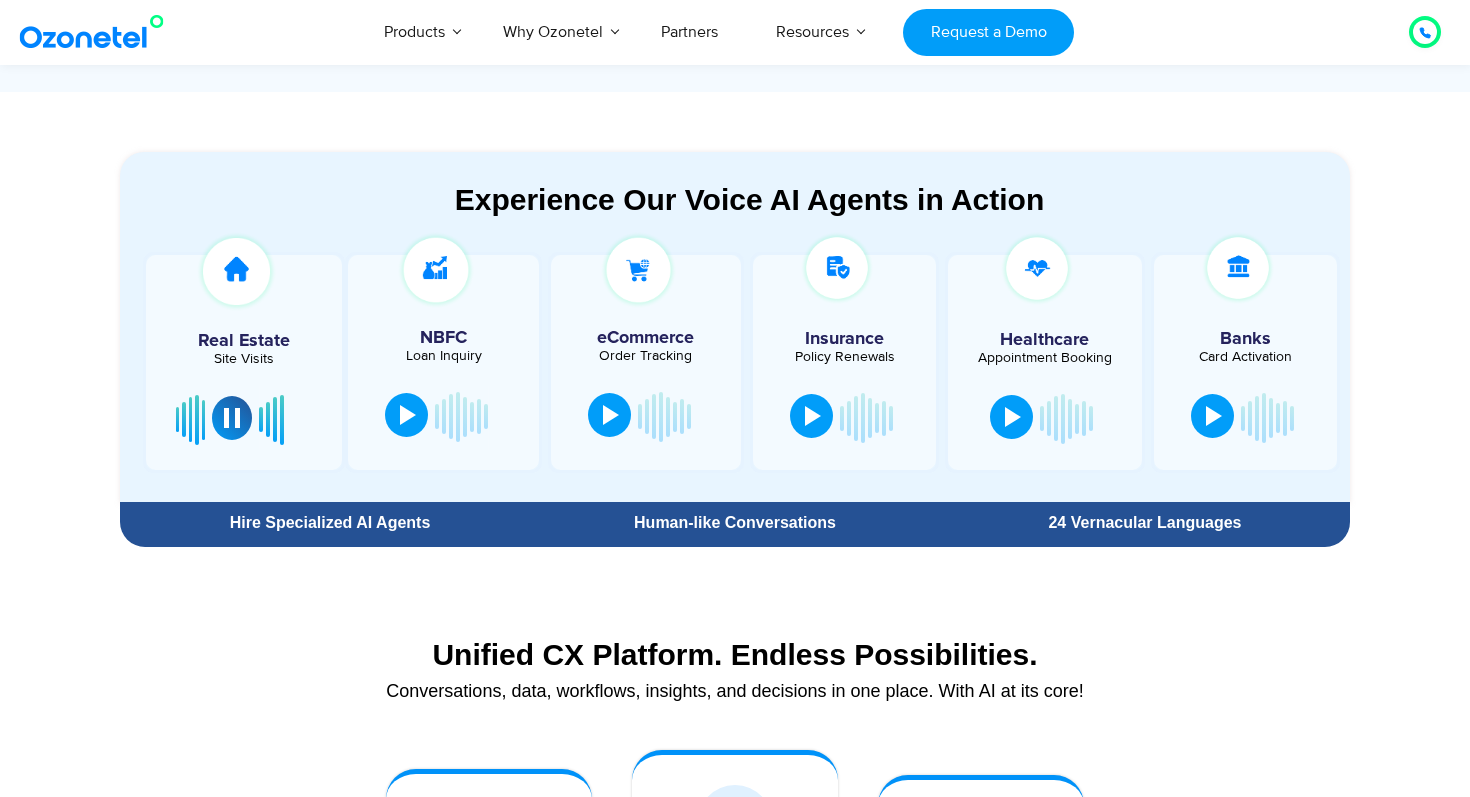 click at bounding box center (232, 418) 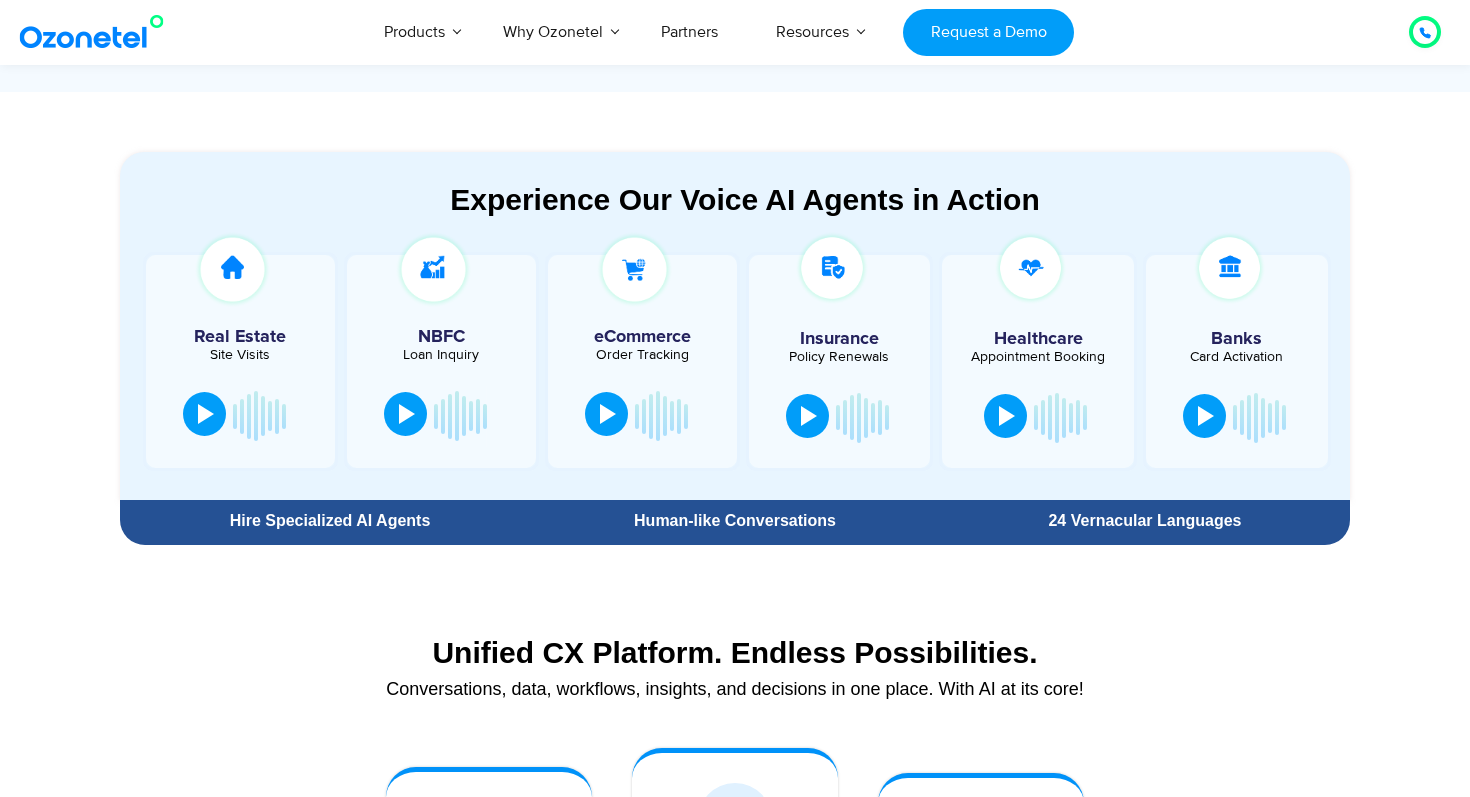 click at bounding box center [206, 414] 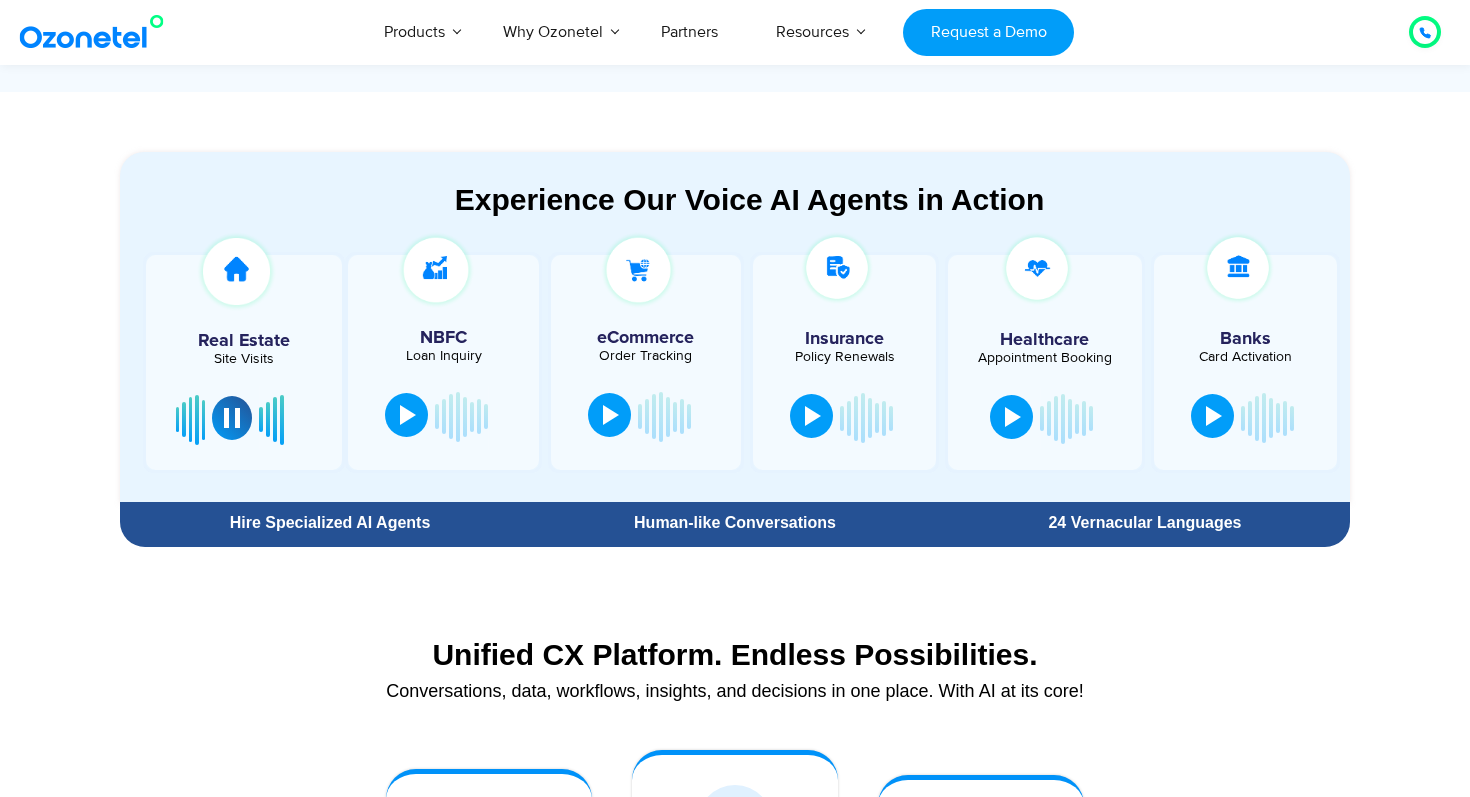 click at bounding box center [232, 418] 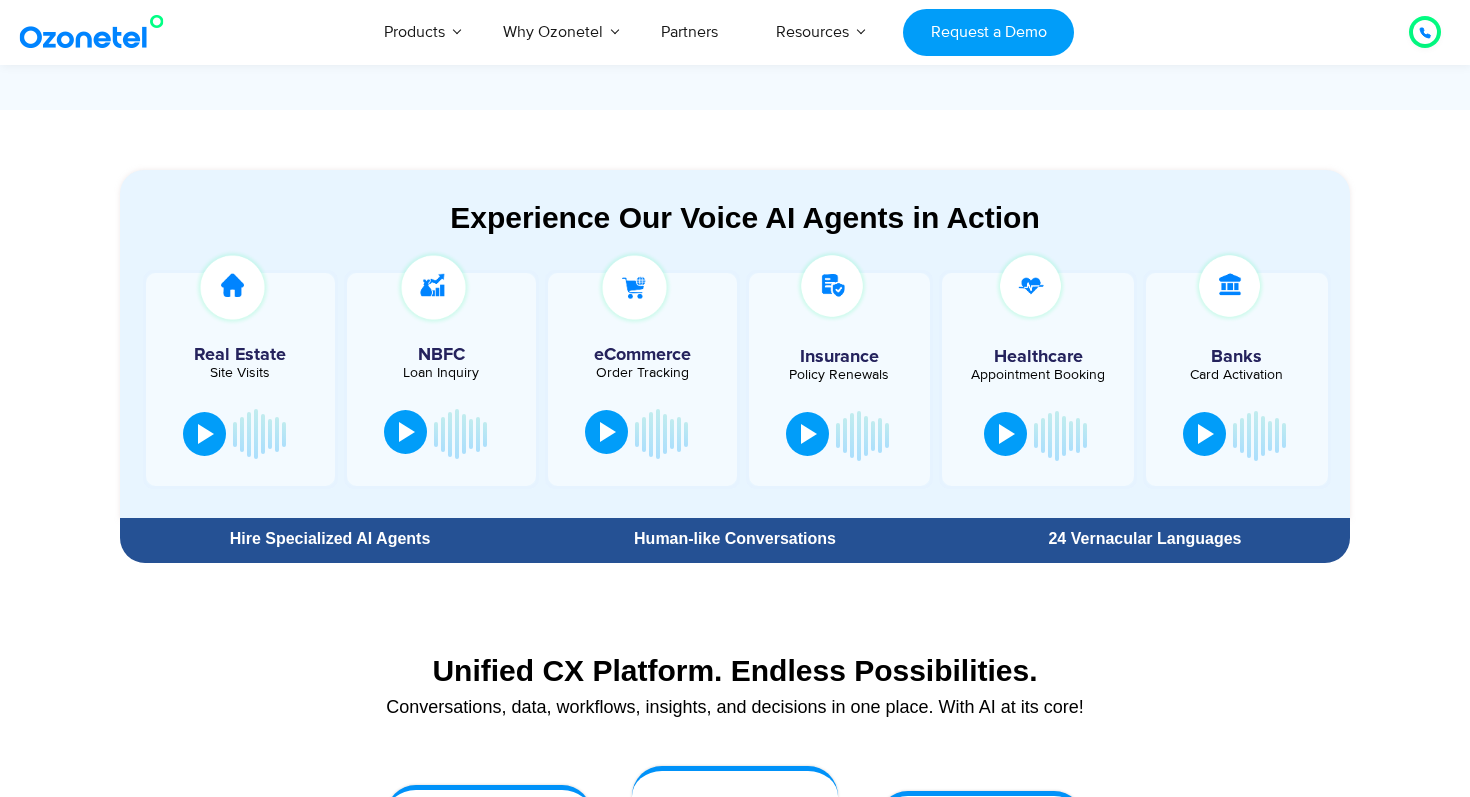scroll, scrollTop: 1003, scrollLeft: 0, axis: vertical 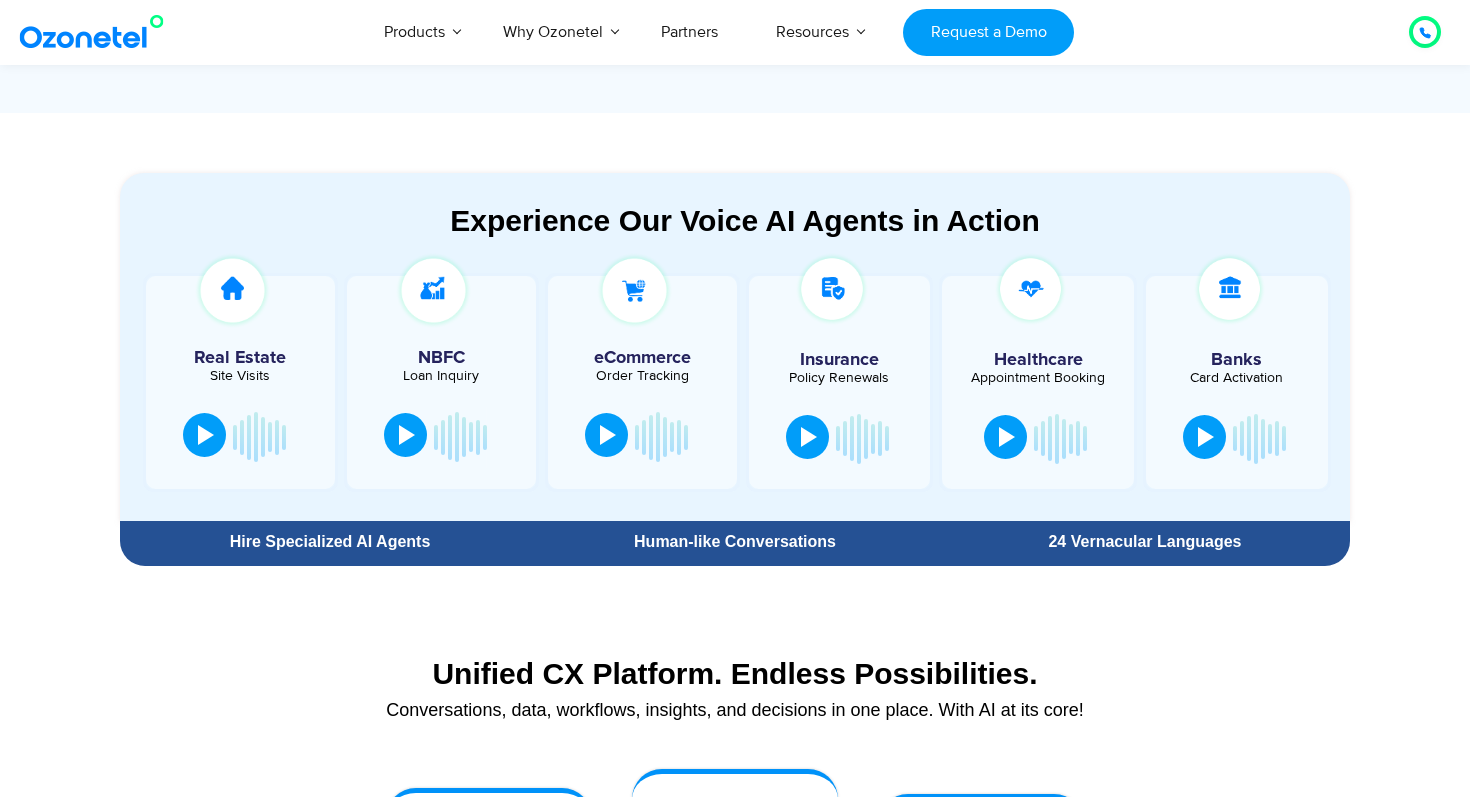 click at bounding box center (204, 435) 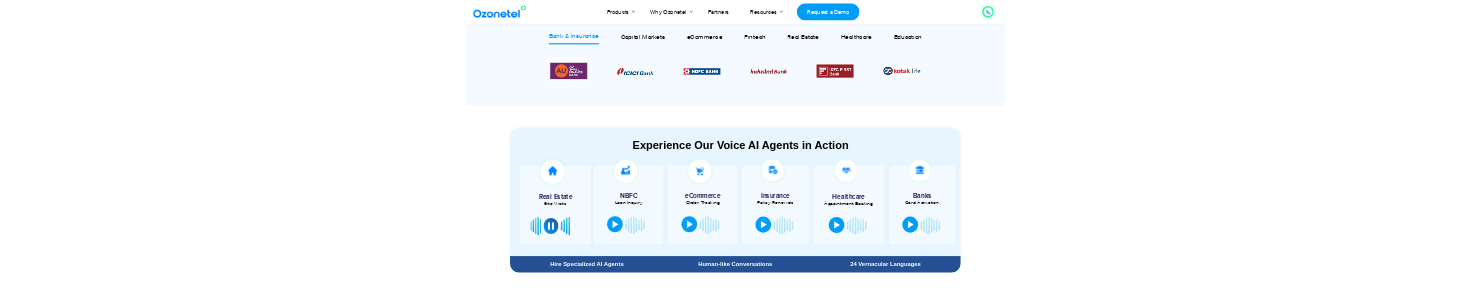scroll, scrollTop: 816, scrollLeft: 0, axis: vertical 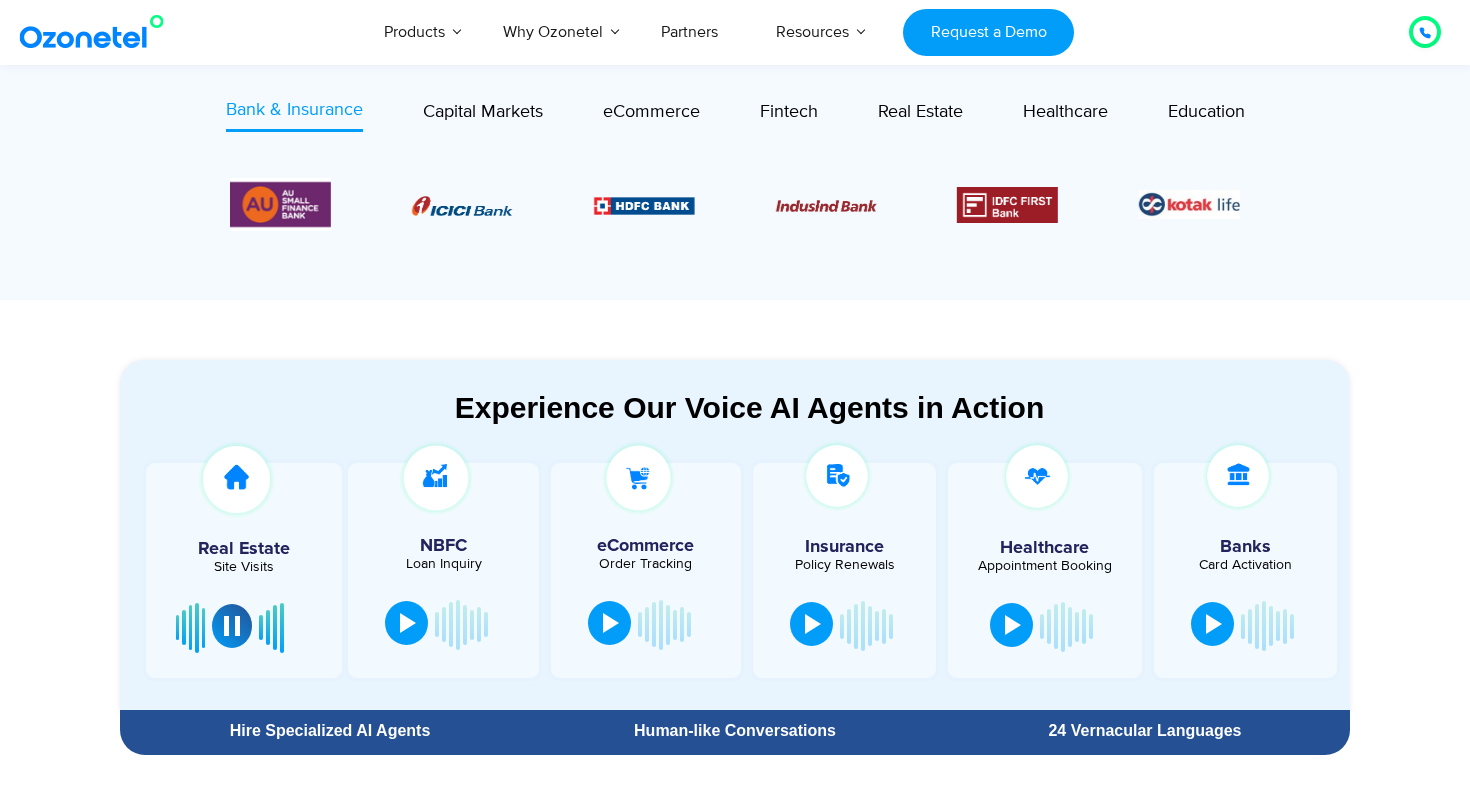 click at bounding box center [232, 626] 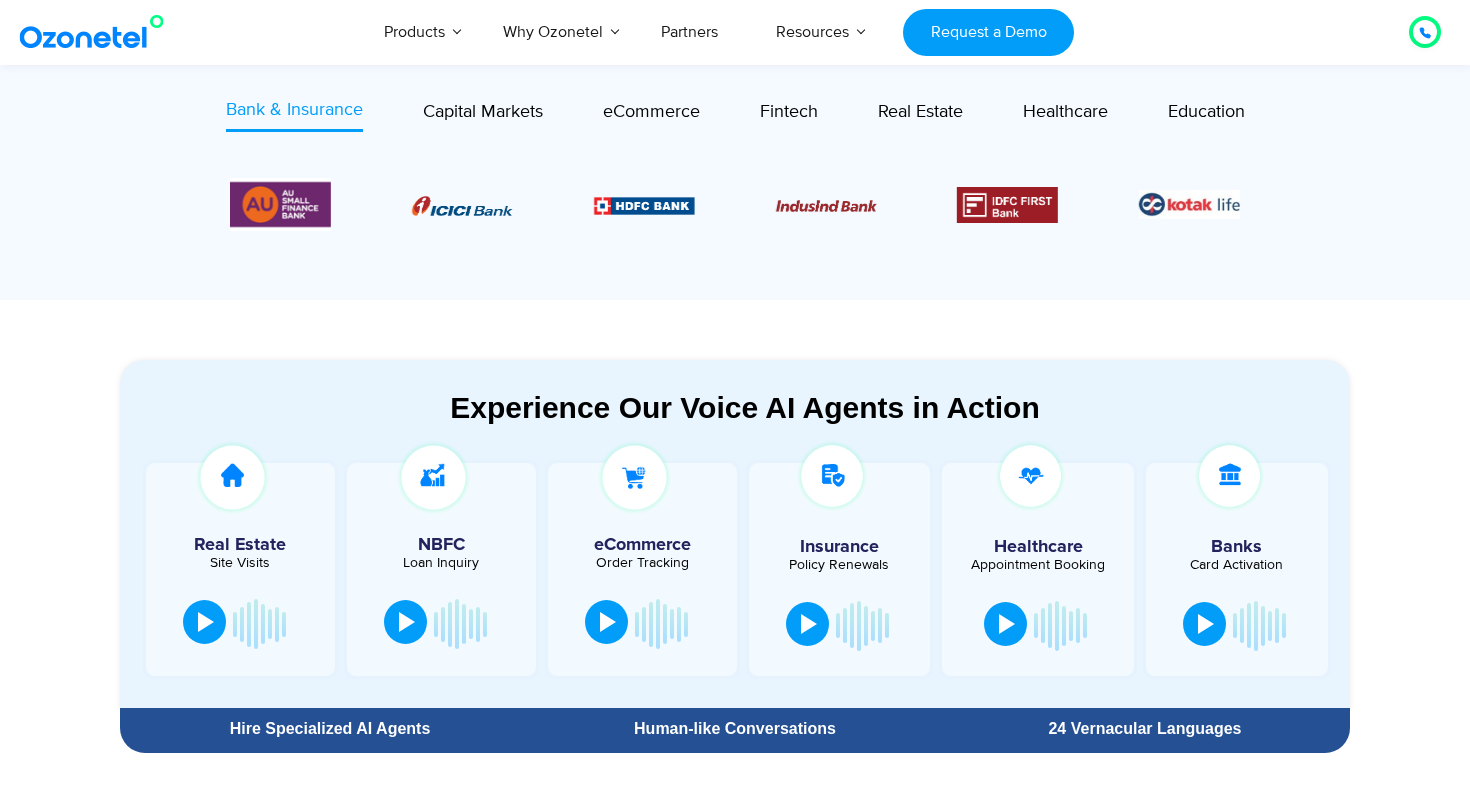 click at bounding box center (206, 622) 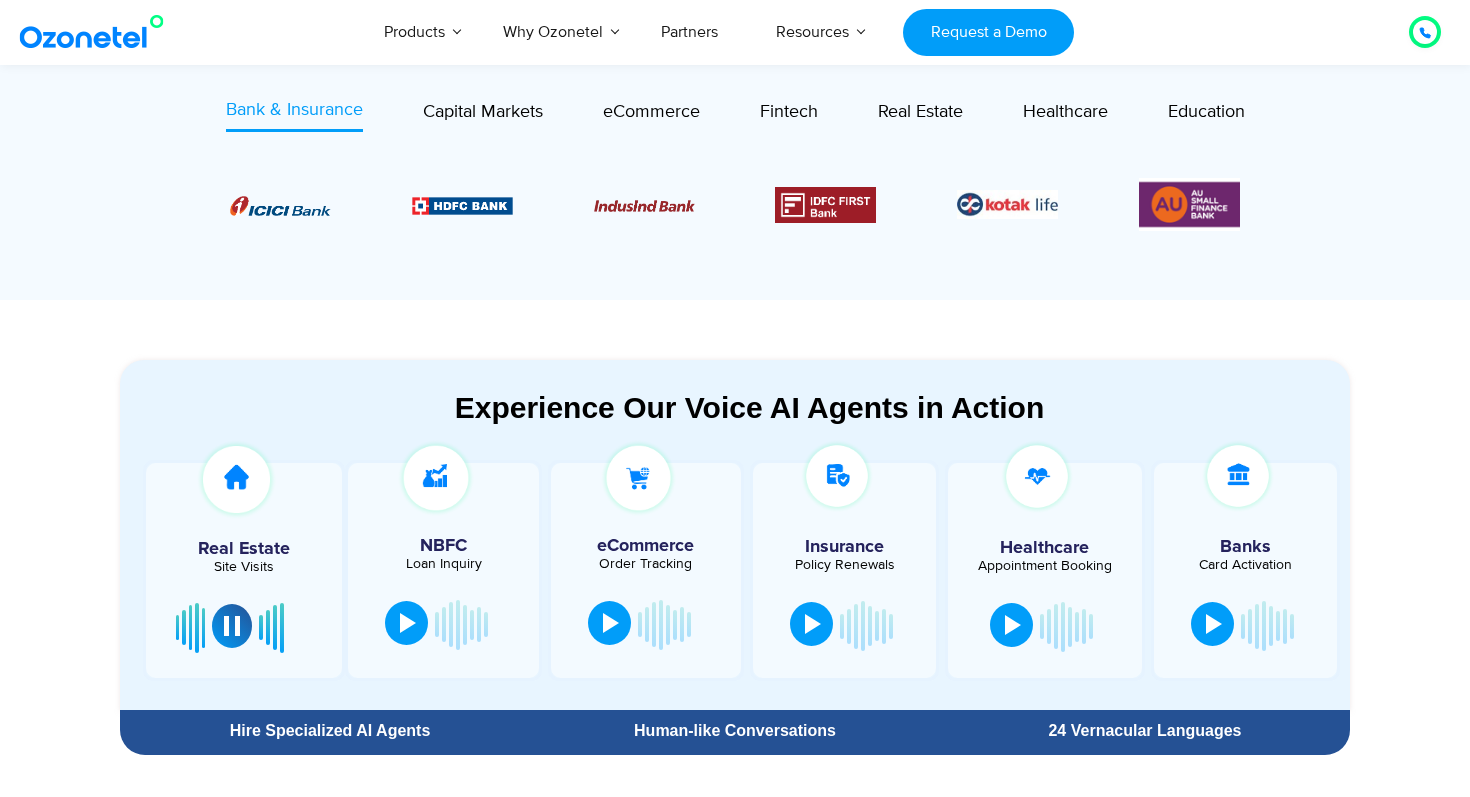 click at bounding box center (232, 626) 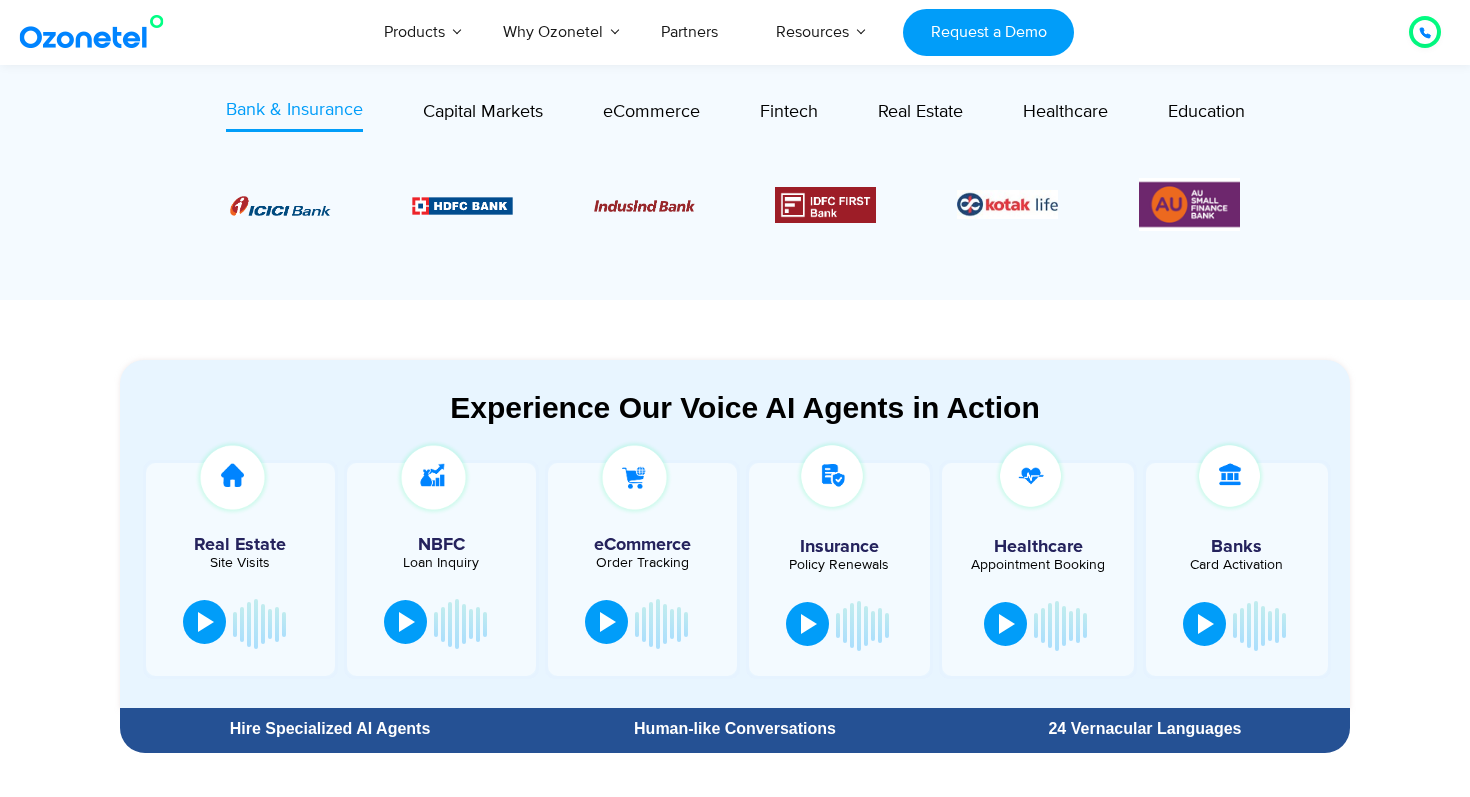 type 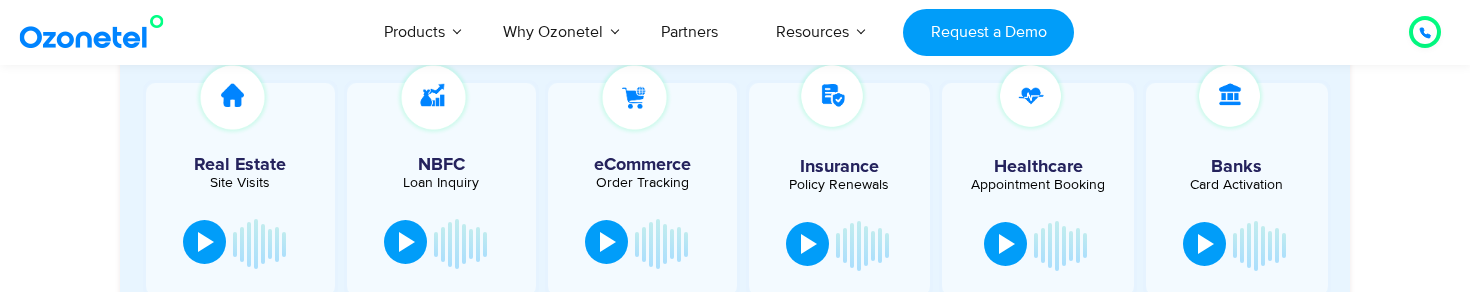 scroll, scrollTop: 1217, scrollLeft: 0, axis: vertical 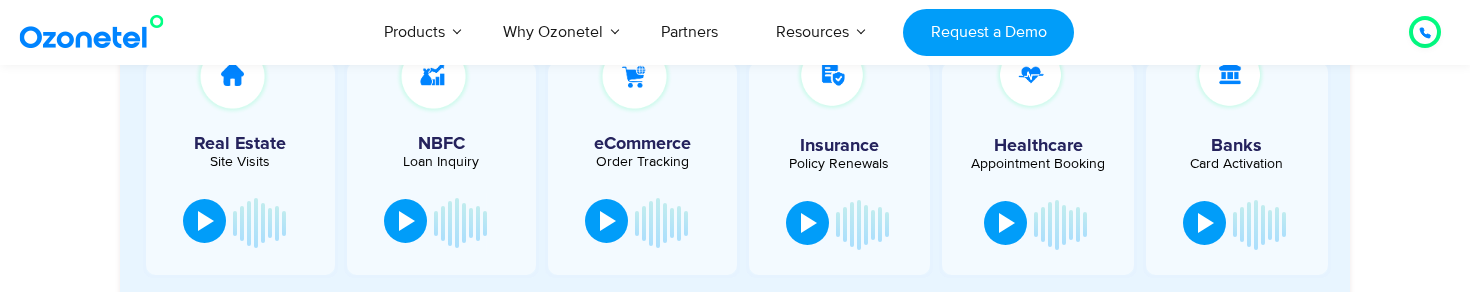 click at bounding box center (204, 221) 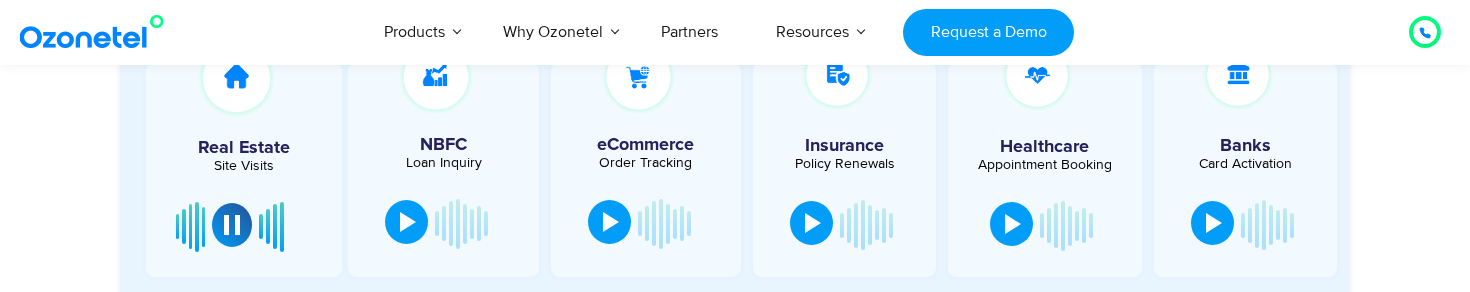 click at bounding box center (232, 225) 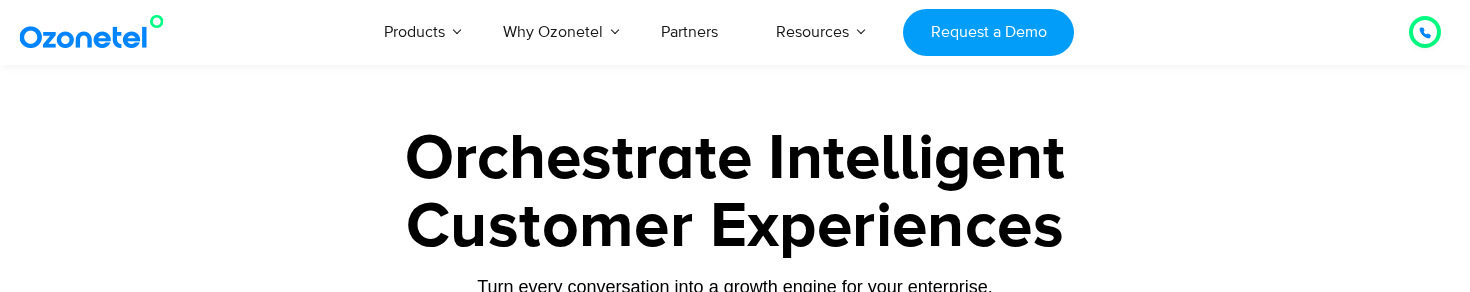 scroll, scrollTop: 1217, scrollLeft: 0, axis: vertical 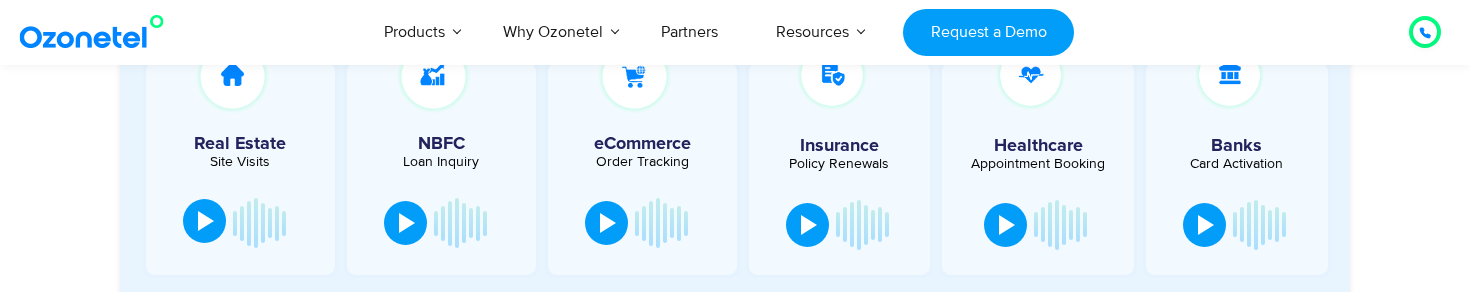 click at bounding box center (206, 221) 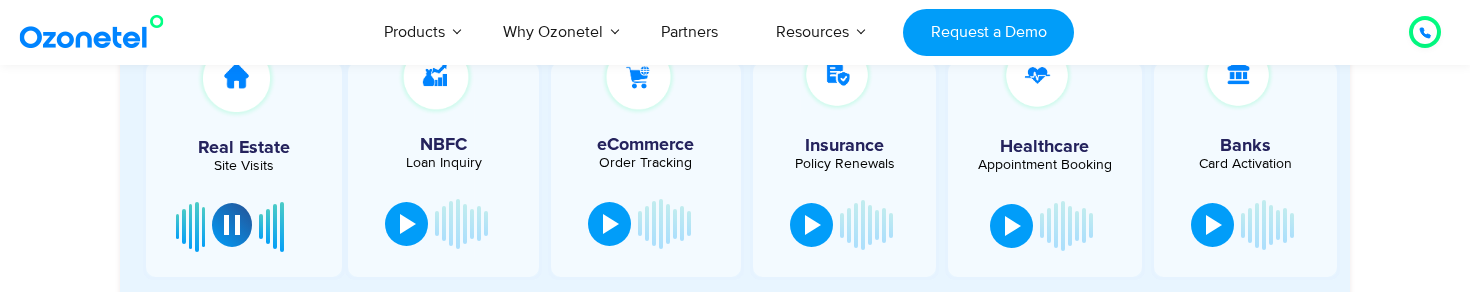 click at bounding box center (232, 225) 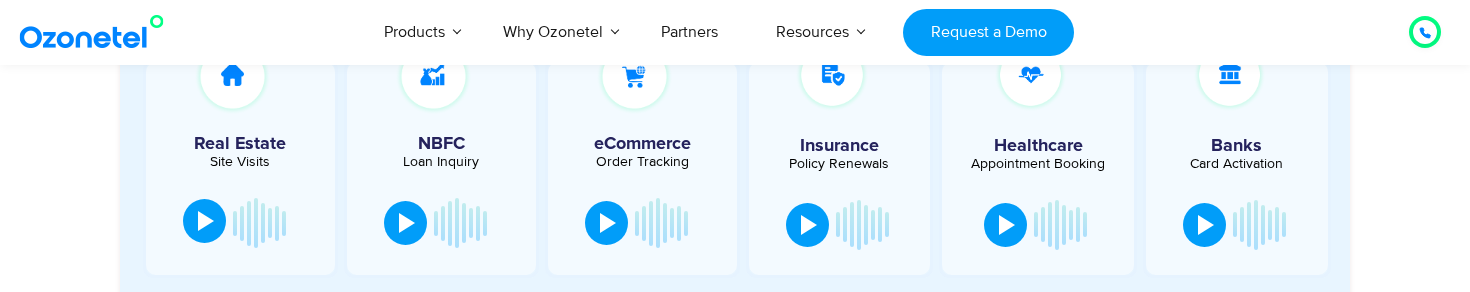 click at bounding box center (240, 223) 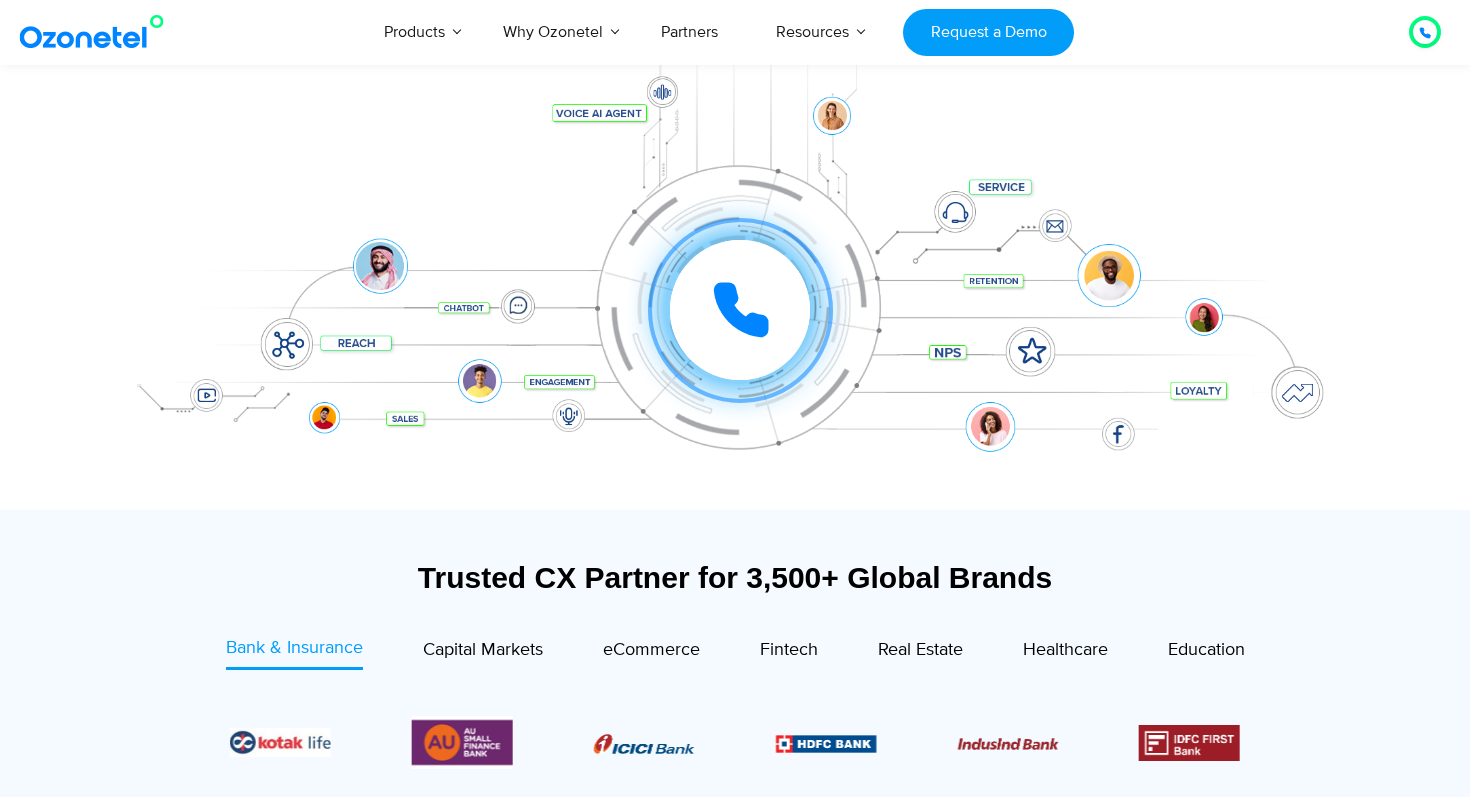 scroll, scrollTop: 272, scrollLeft: 0, axis: vertical 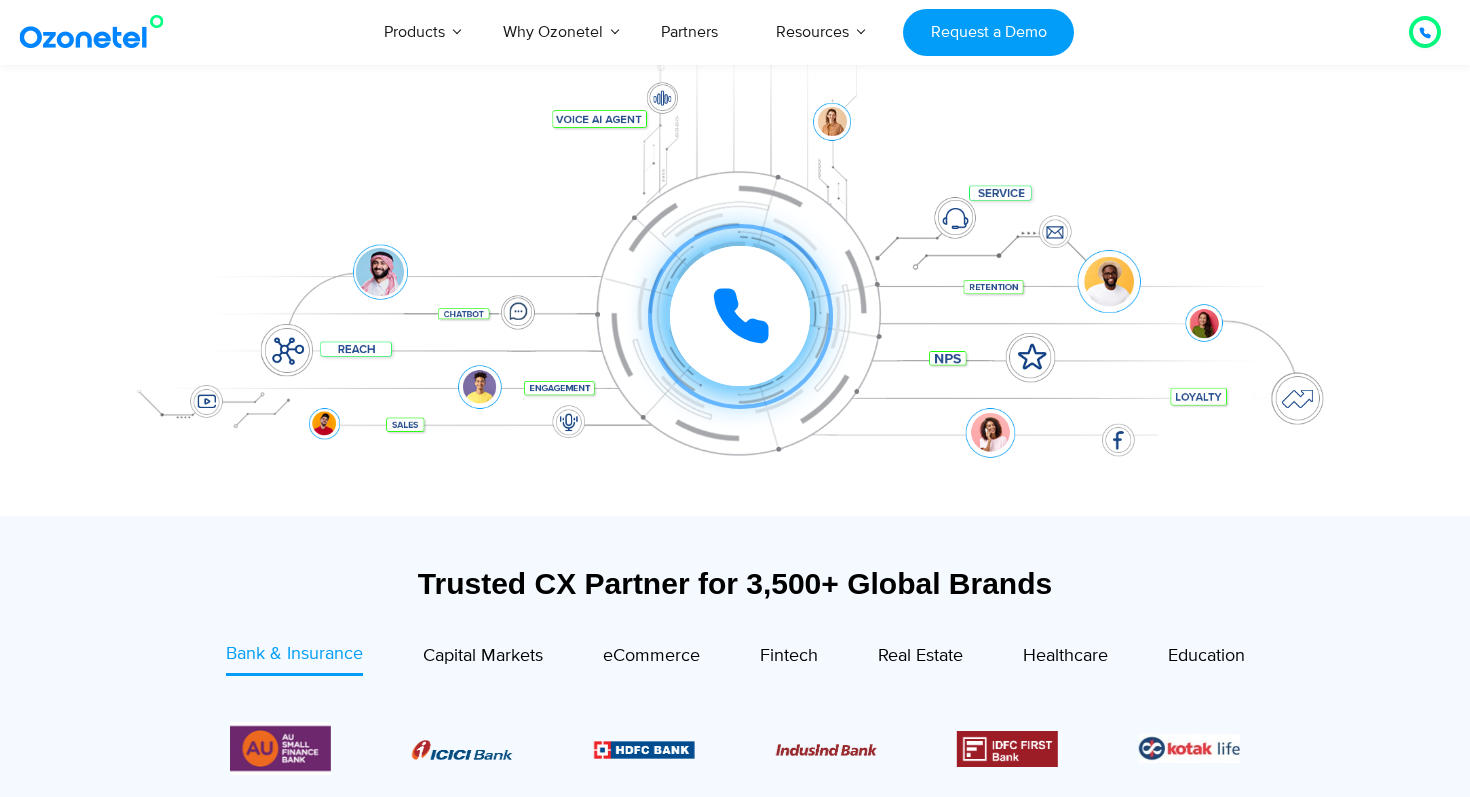 type 